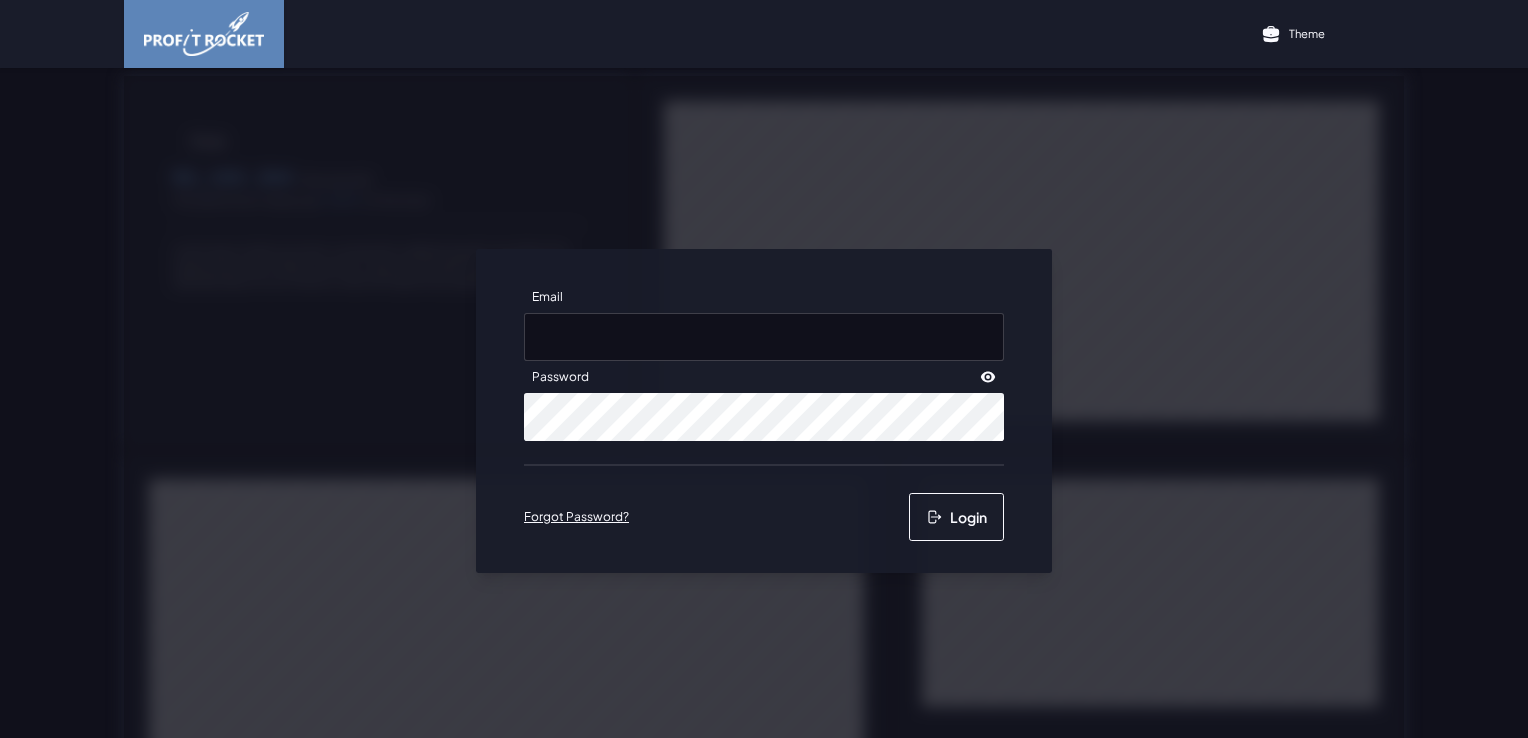 scroll, scrollTop: 0, scrollLeft: 0, axis: both 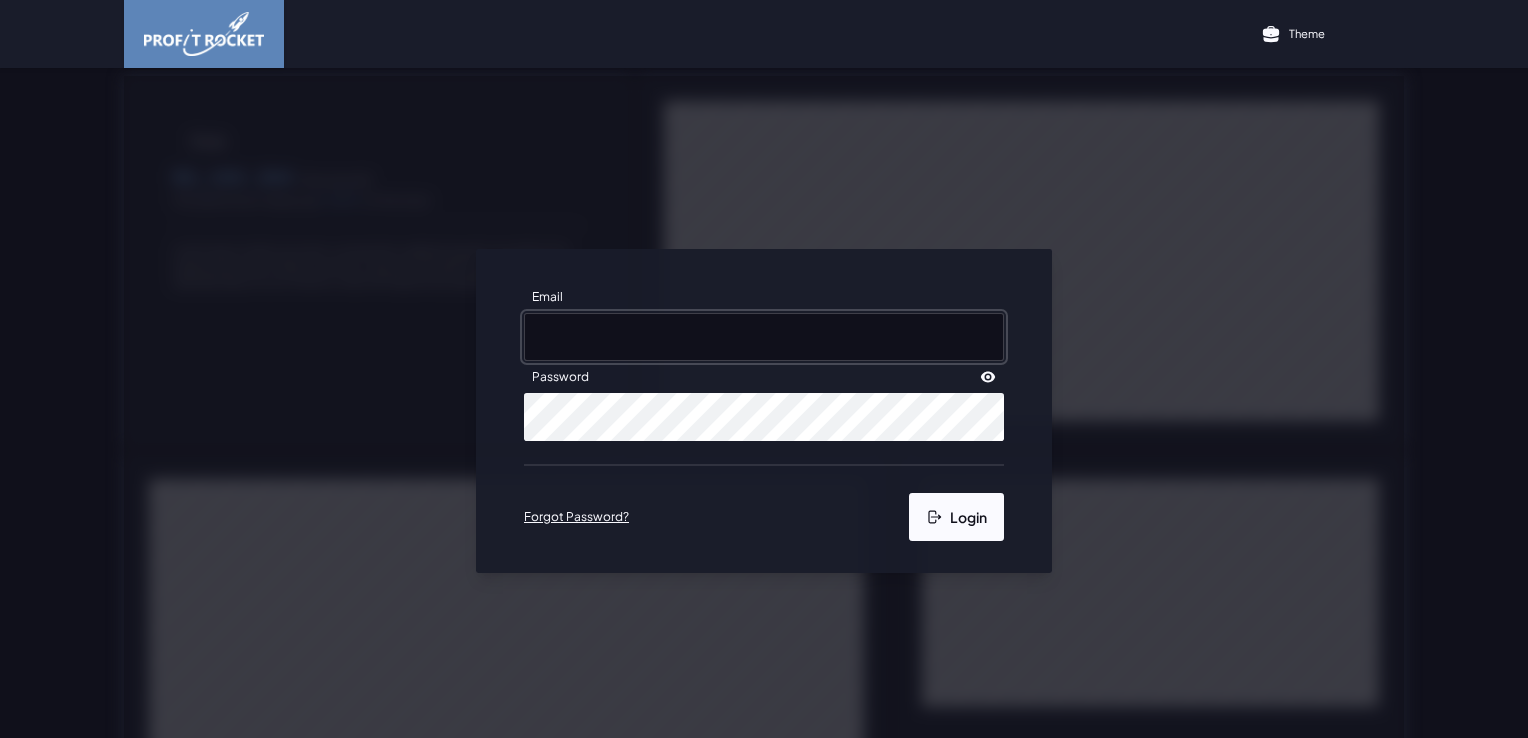 type on "[EMAIL]" 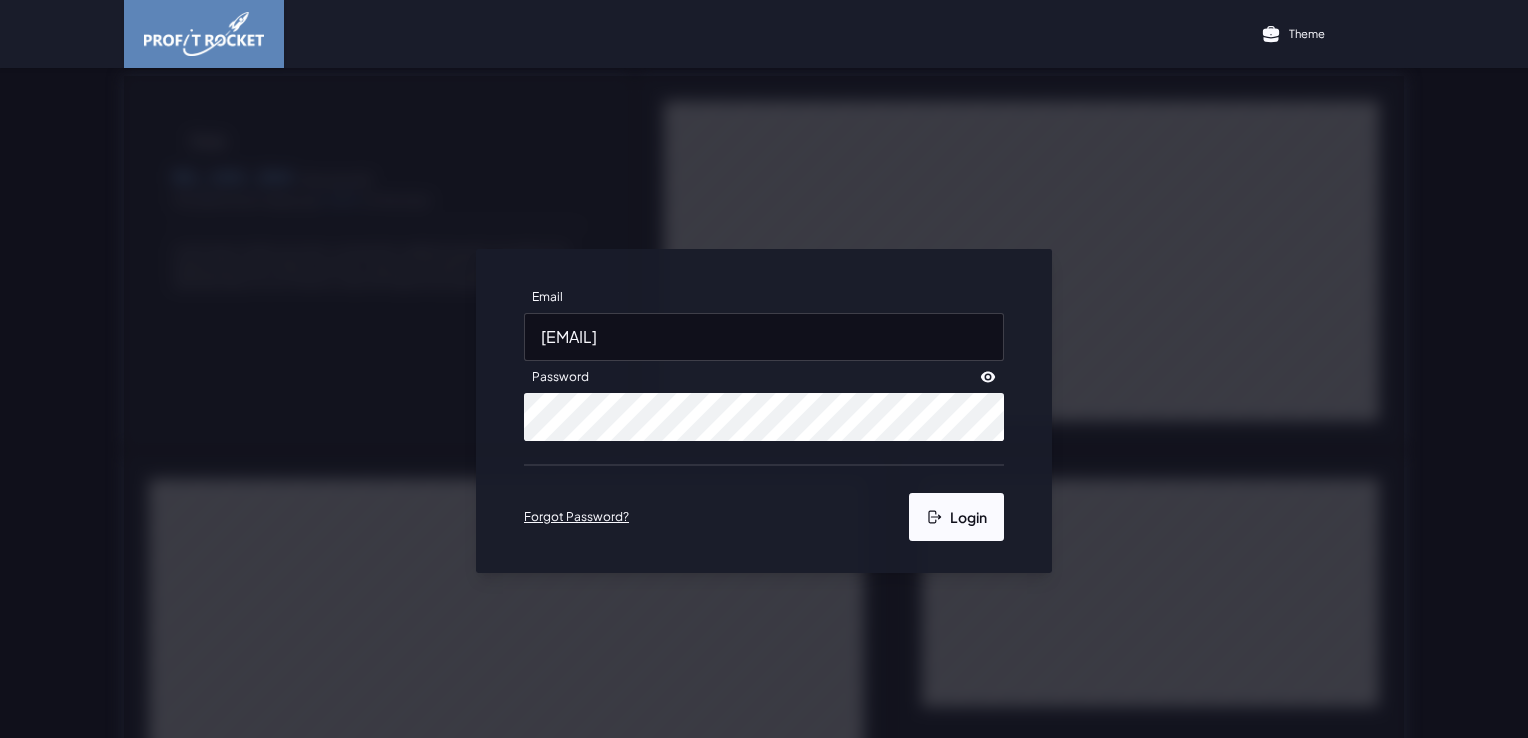 click on "Login" at bounding box center [956, 517] 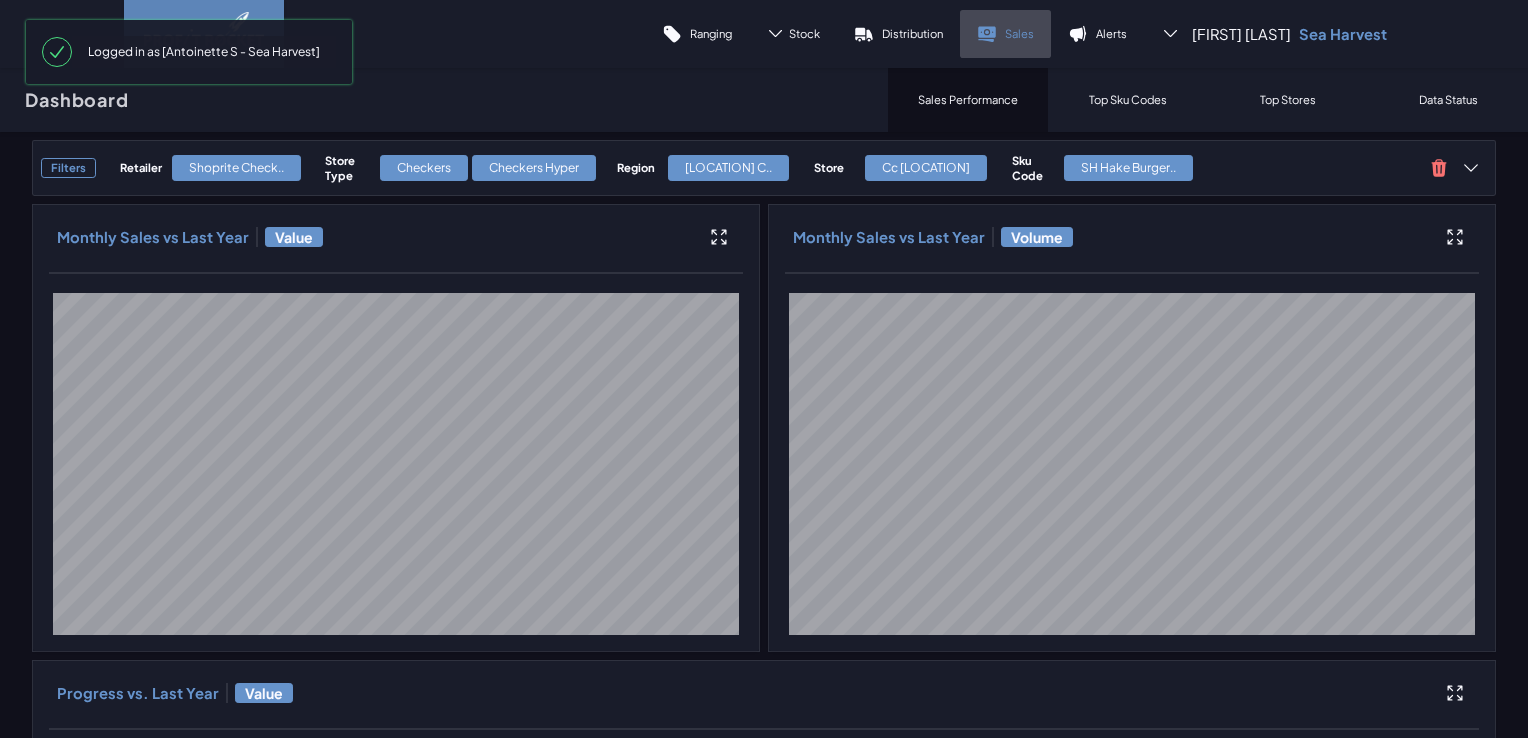 click on "Sales" at bounding box center (1019, 33) 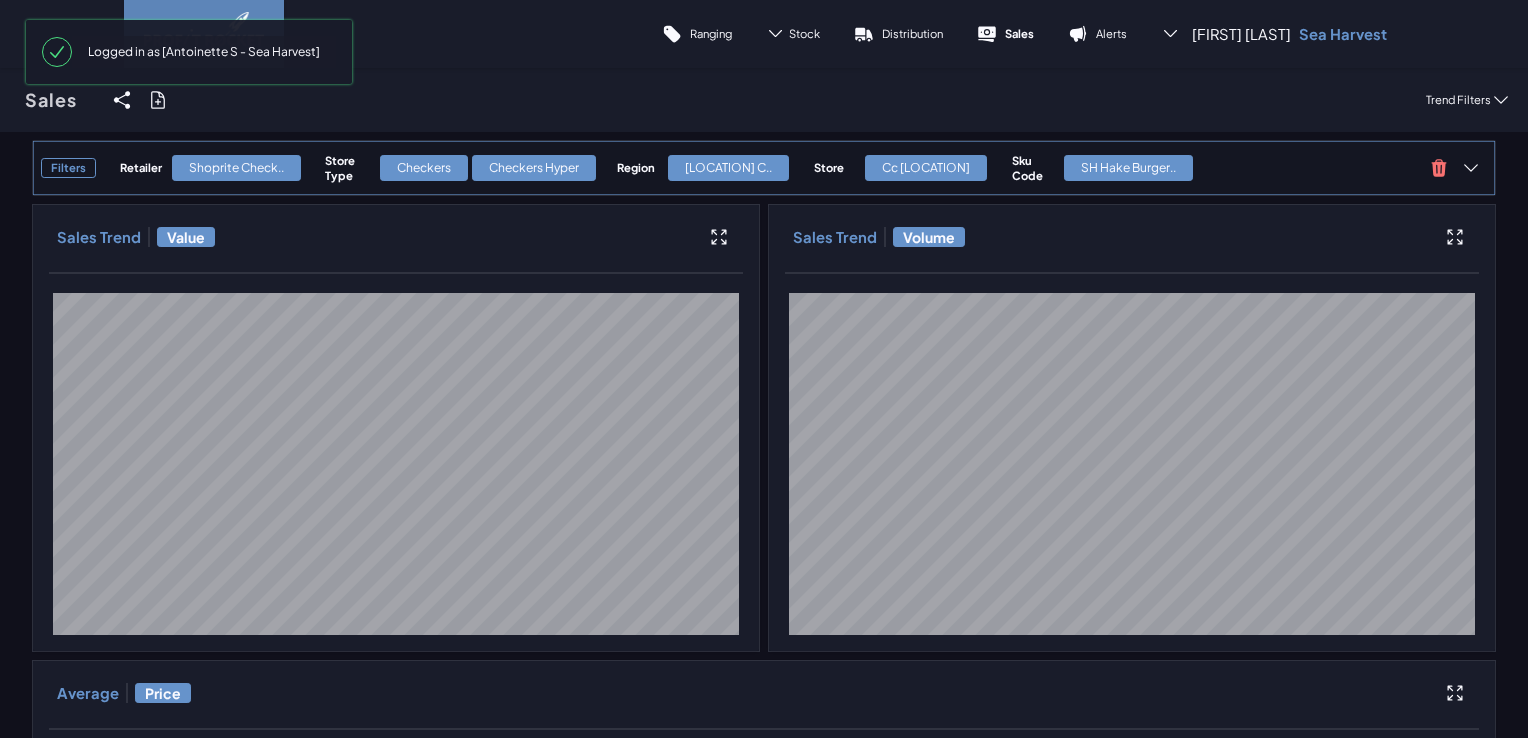click on "Shoprite Check.." at bounding box center [236, 168] 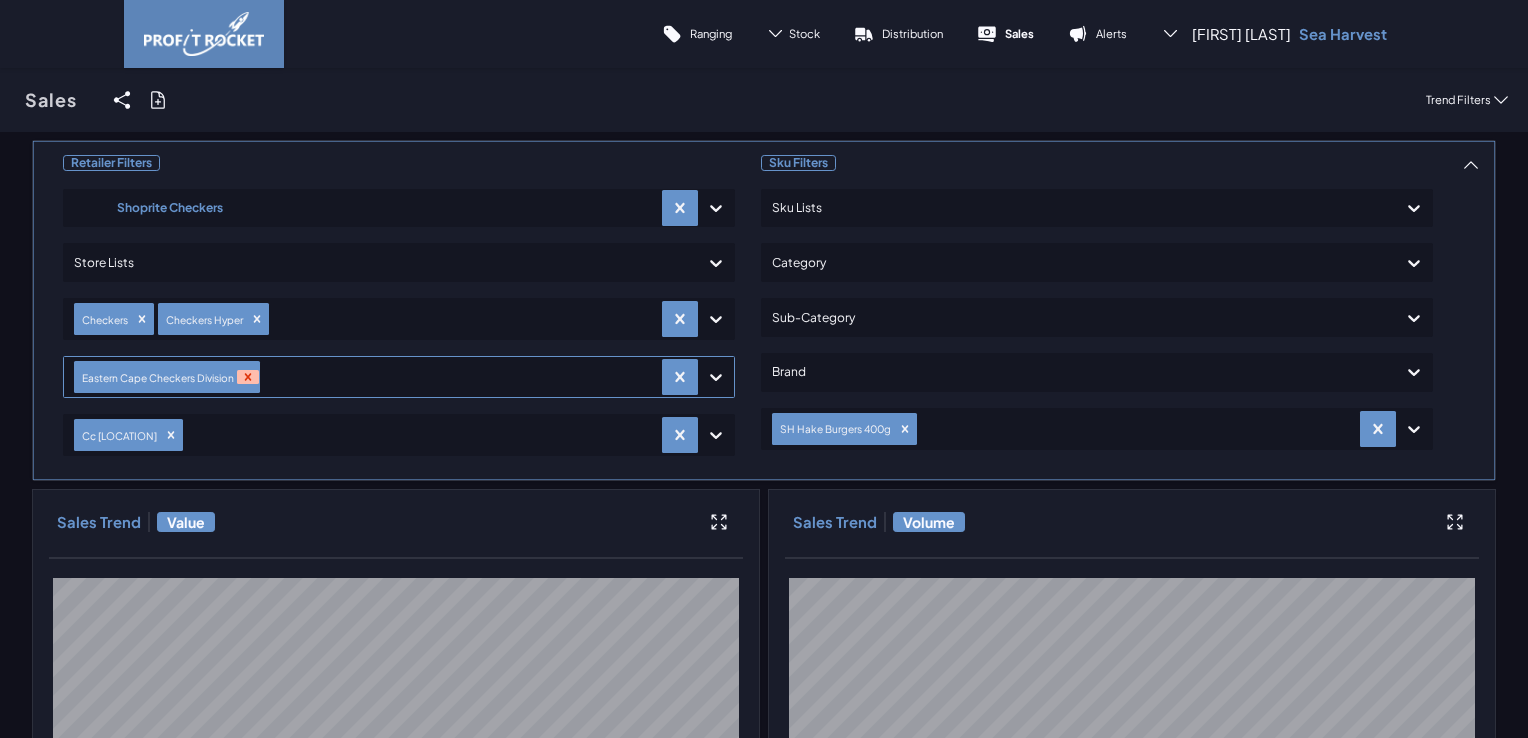 click at bounding box center [248, 377] 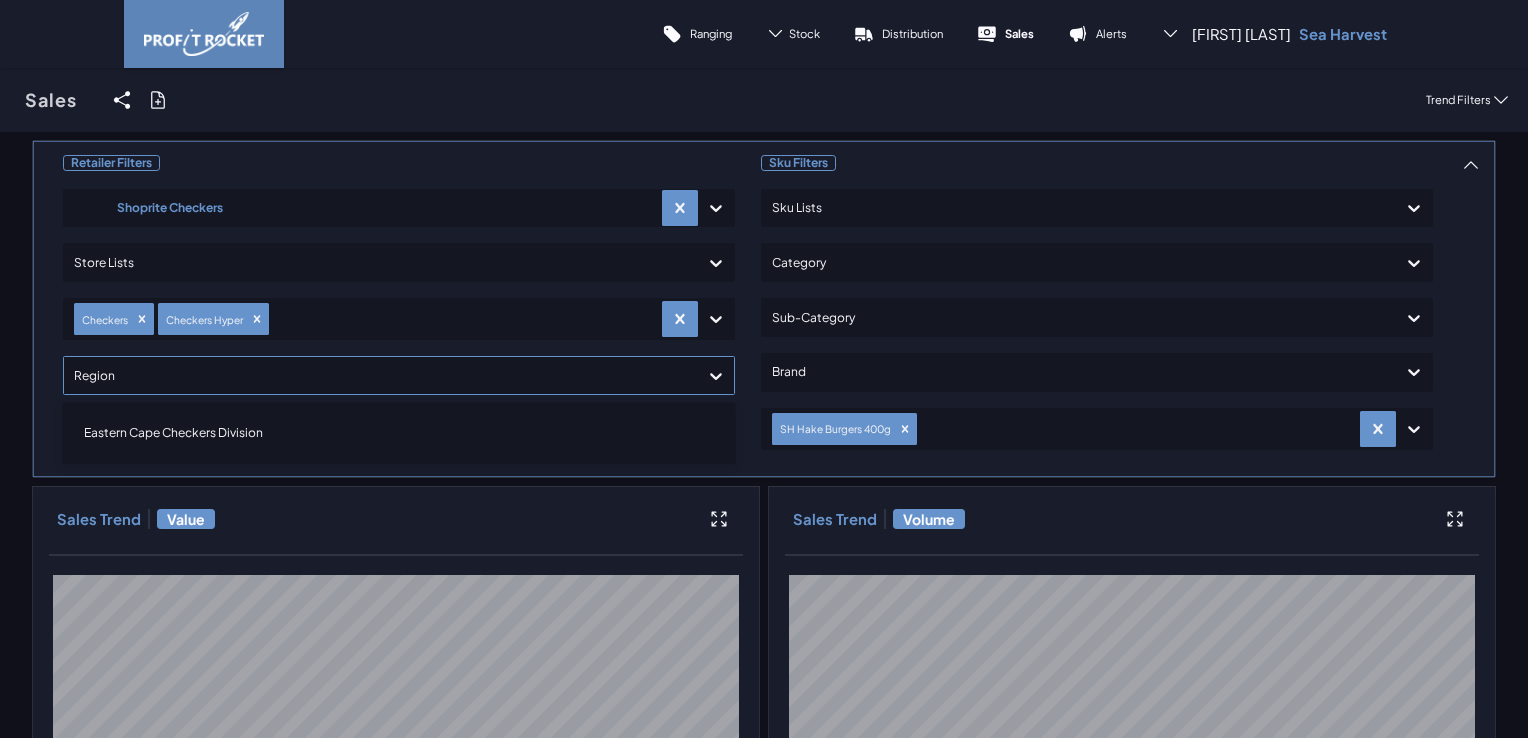 click at bounding box center [716, 376] 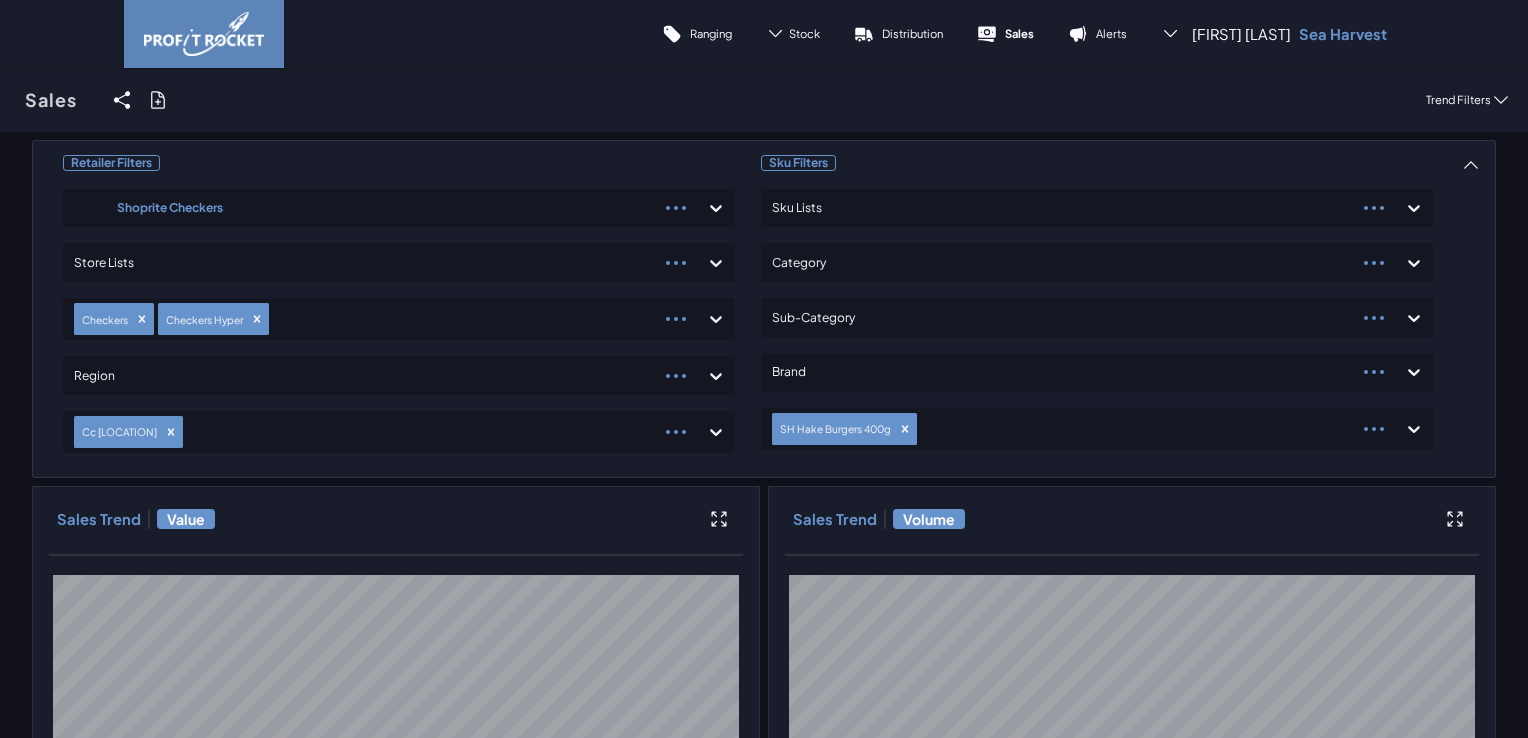 click on "Retailer Filters Shoprite Checkers Store Lists Checkers Checkers Hyper Region Cc Knysna Sku Filters Sku Lists Category Sub-Category Brand SH Hake Burgers 400g Sales Trend Value Sales Trend Volume Average Price" at bounding box center [764, 947] 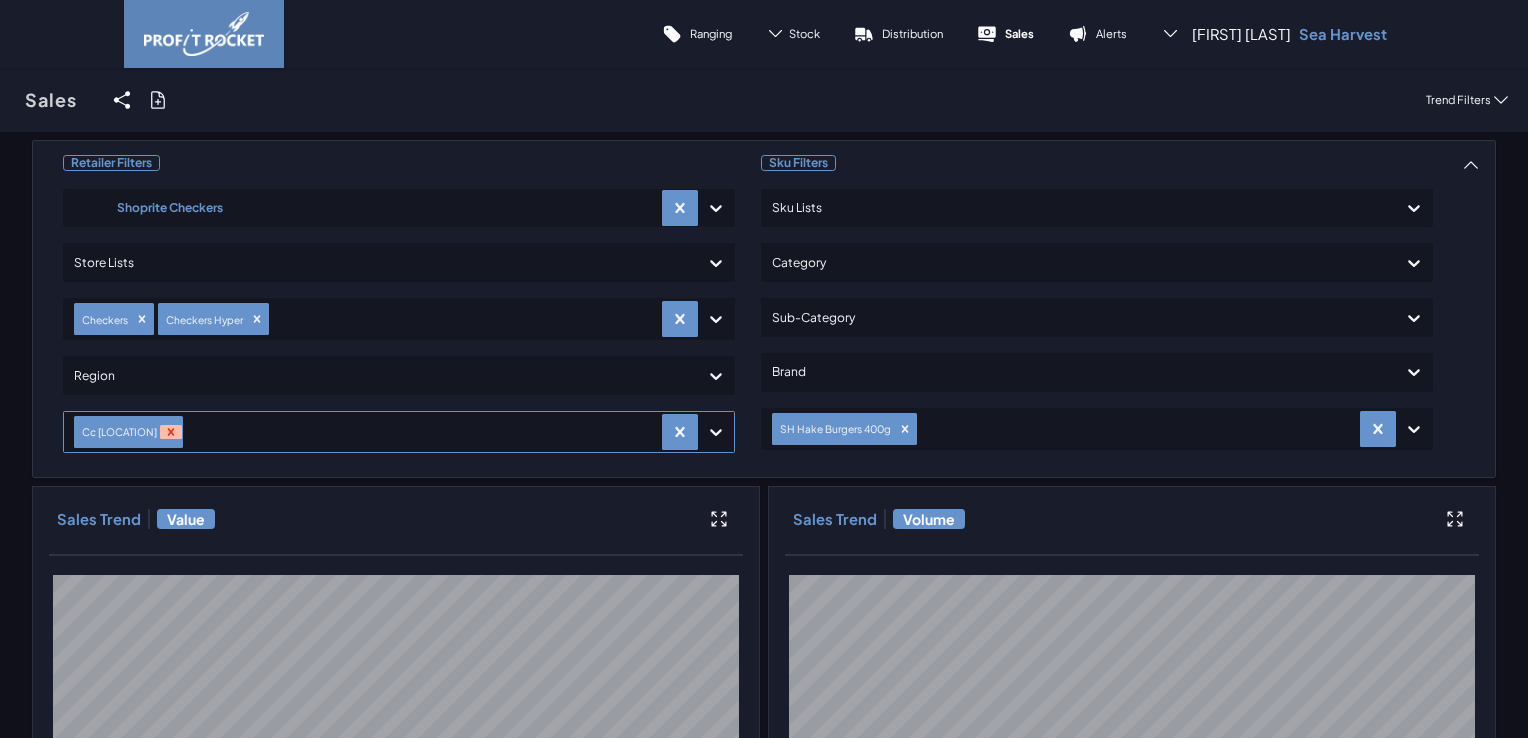 click at bounding box center (171, 432) 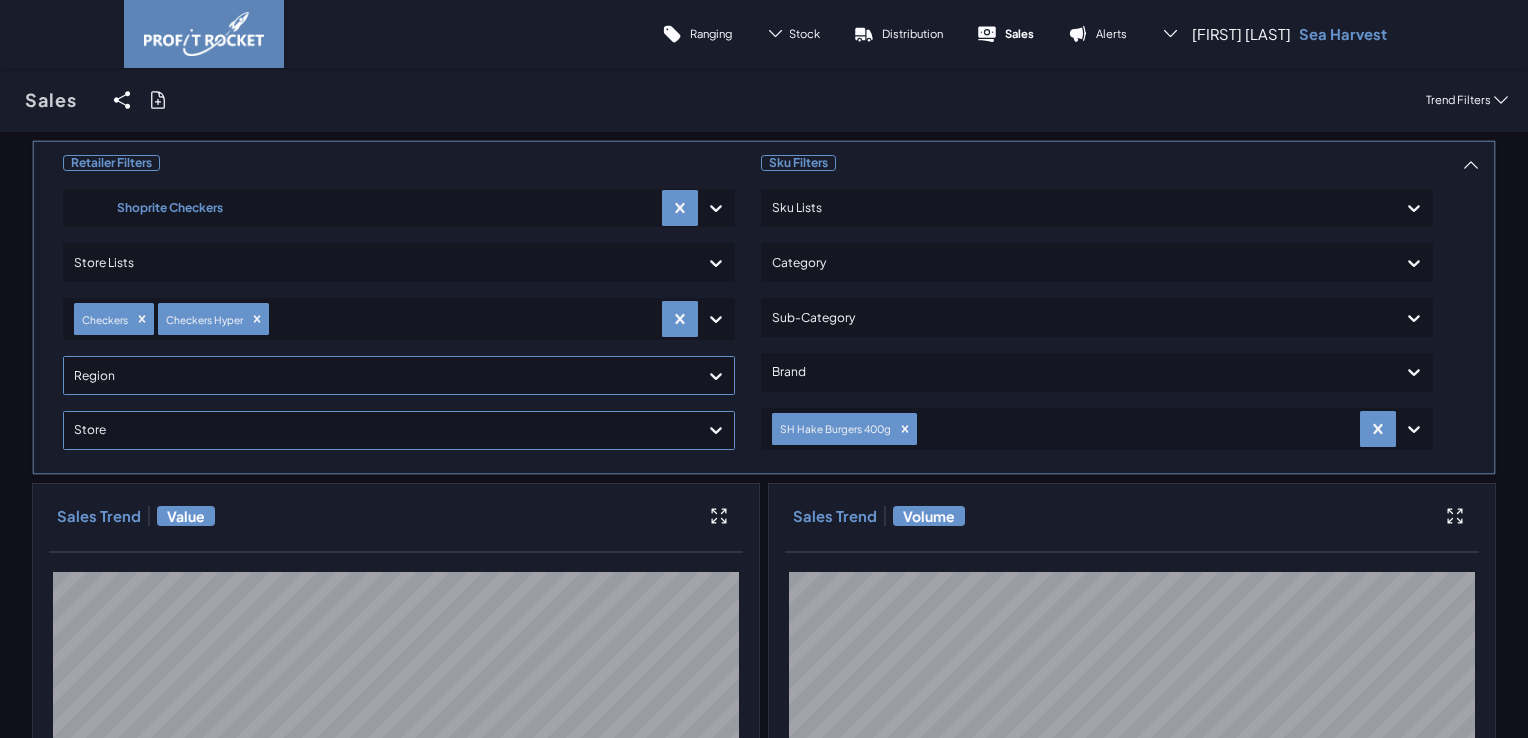 click on "Retailer Filters Shoprite Checkers Store Lists Checkers Checkers Hyper option , selected. Select is focused ,type to refine list, press Down to open the menu, press left to focus selected values Store Sku Filters Sku Lists Category Sub-Category Brand SH Hake Burgers 400g Sales Trend Value Sales Trend Volume Average Price" at bounding box center (764, 946) 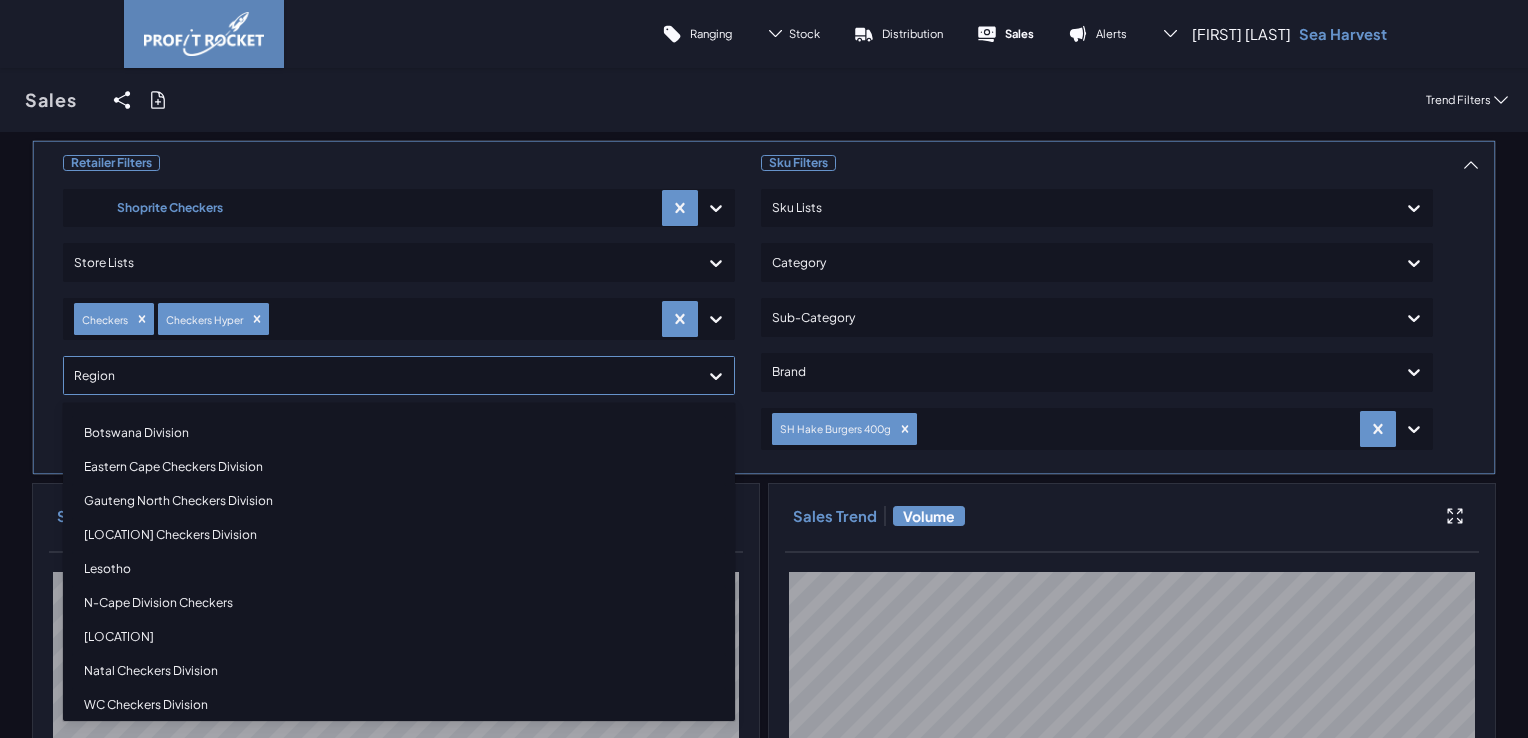 click at bounding box center (716, 376) 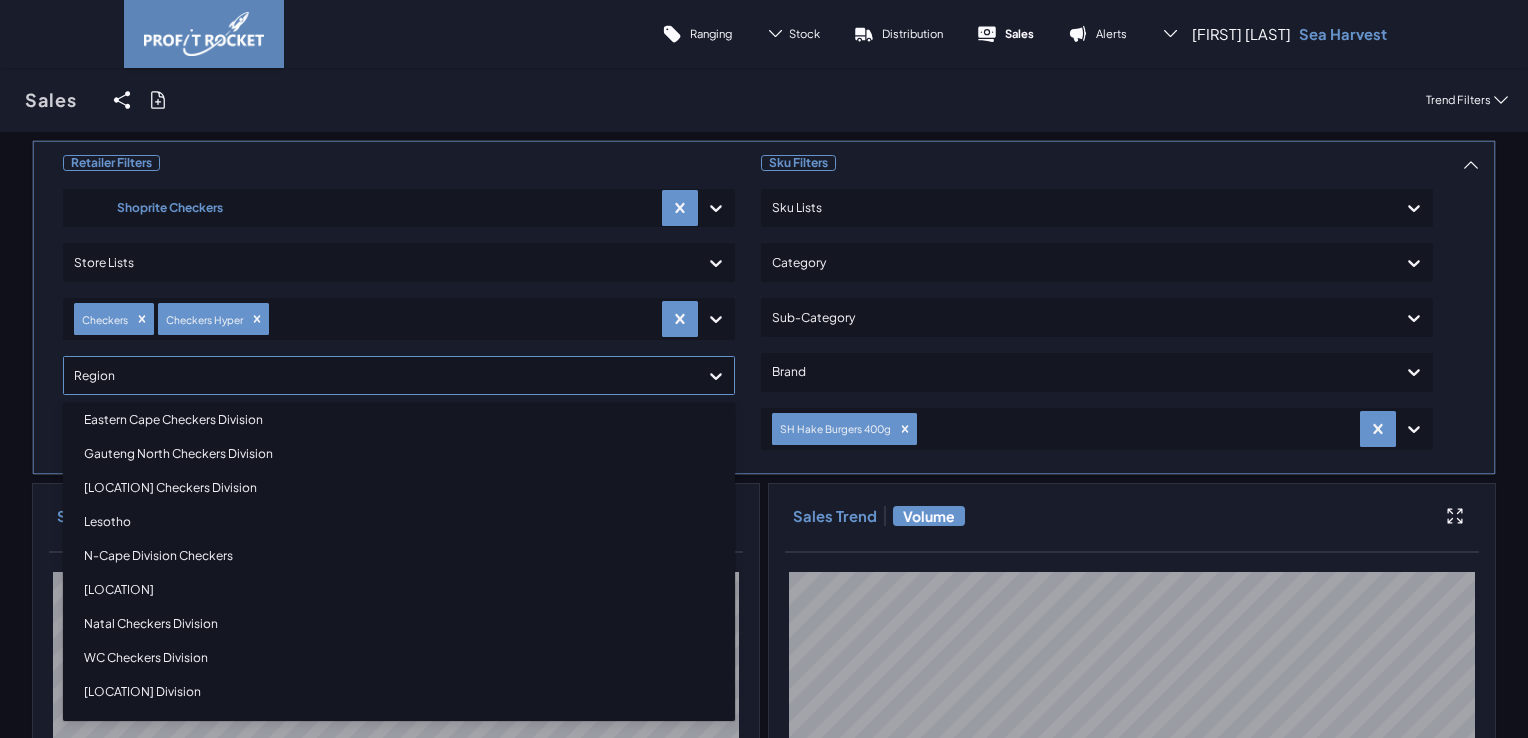 scroll, scrollTop: 48, scrollLeft: 0, axis: vertical 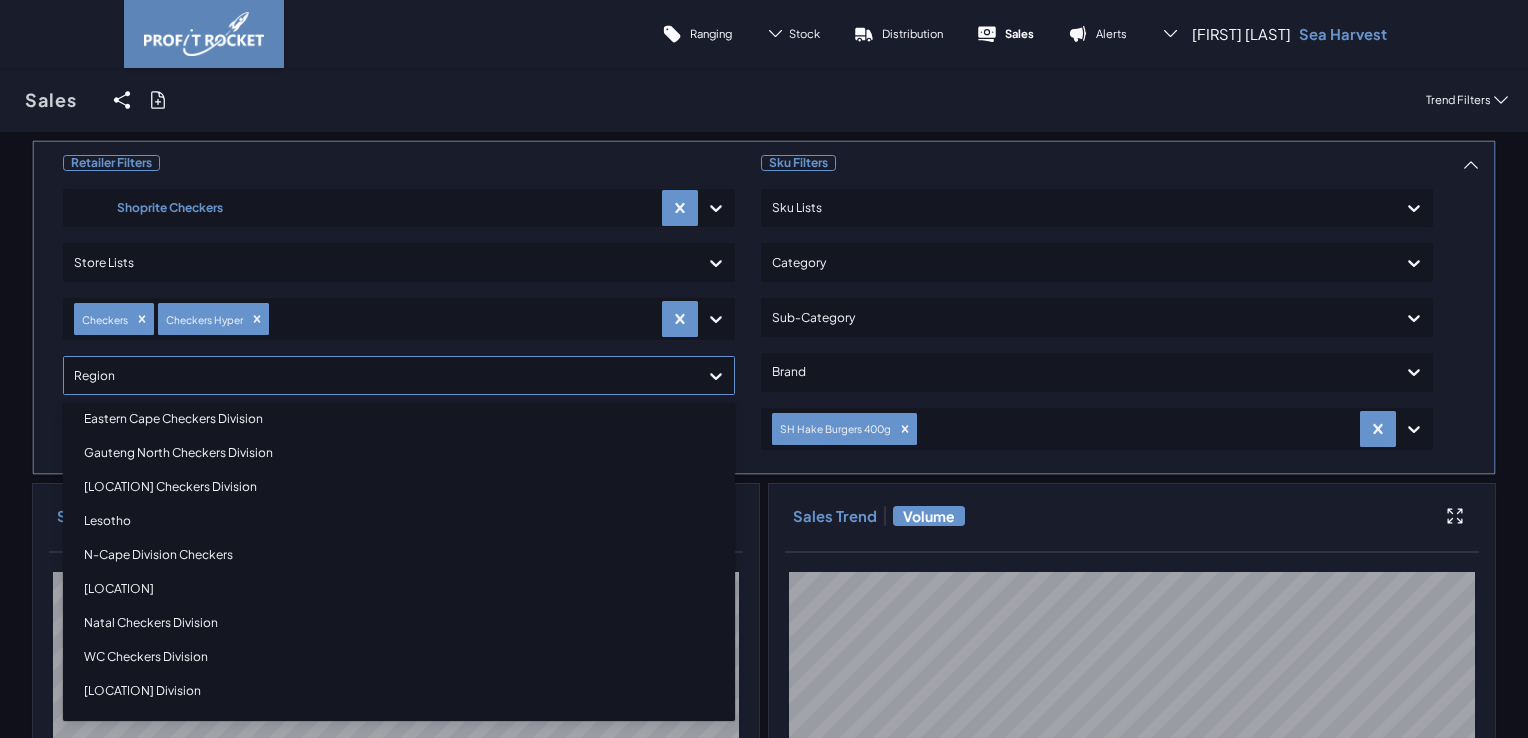 click on "WC Checkers Division" at bounding box center (399, 657) 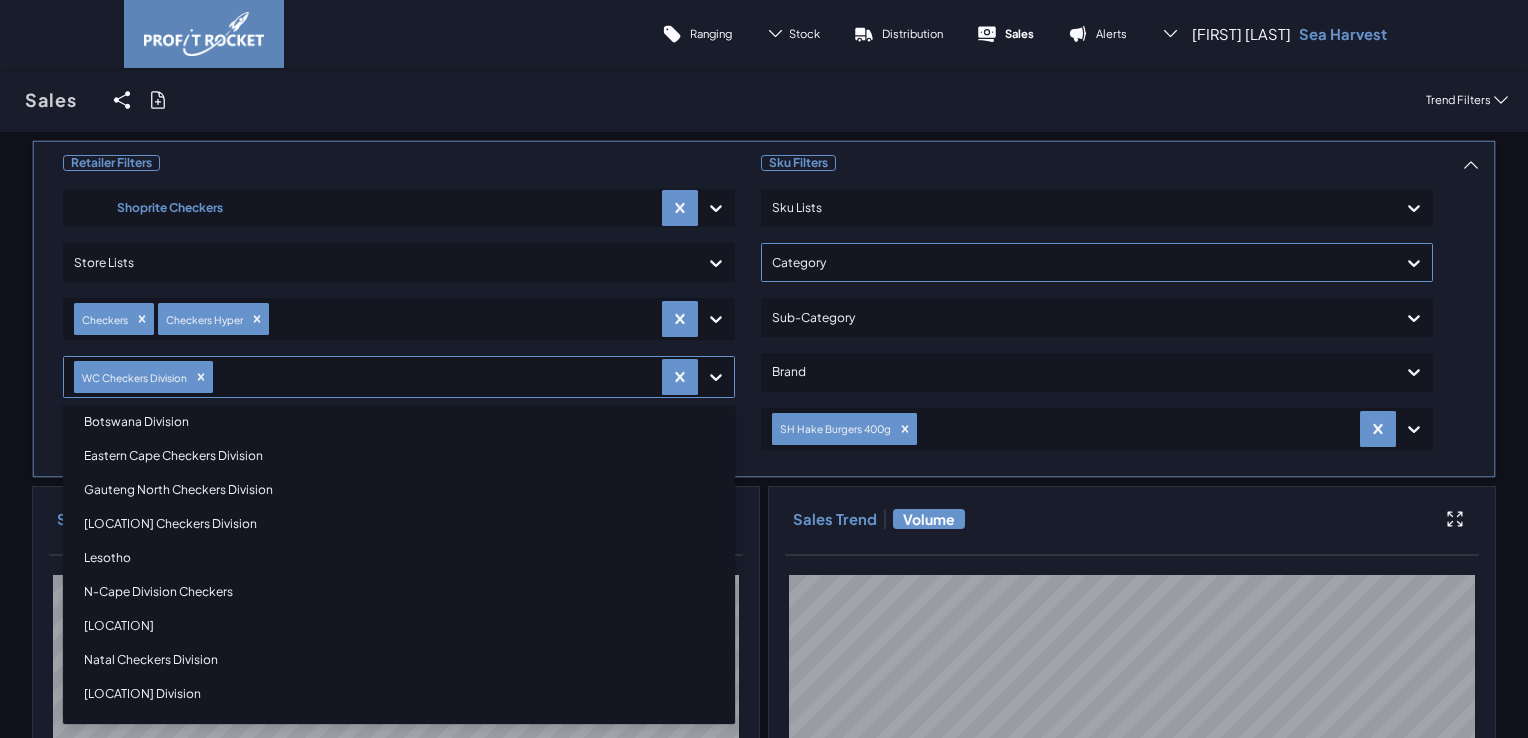 click on "Retailer Filters Shoprite Checkers Store Lists Checkers Checkers Hyper option [LOCATION] Checkers Division, selected. option [LOCATION] Checkers Division focused, 3 of 10. 9 results available. Use Up and Down to choose options, press Enter to select the currently focused option, press Escape to exit the menu, press Tab to select the option and exit the menu. [LOCATION] Checkers Division [LOCATION] Division [LOCATION] Checkers Division [LOCATION] Checkers Division [LOCATION] Checkers Division [LOCATION] Division Checkers [LOCATION] Division Store Sku Filters Sku Lists Category Sub-Category Brand SH Hake Burgers 400g Sales Trend Value Sales Trend Volume Average Price" at bounding box center (764, 947) 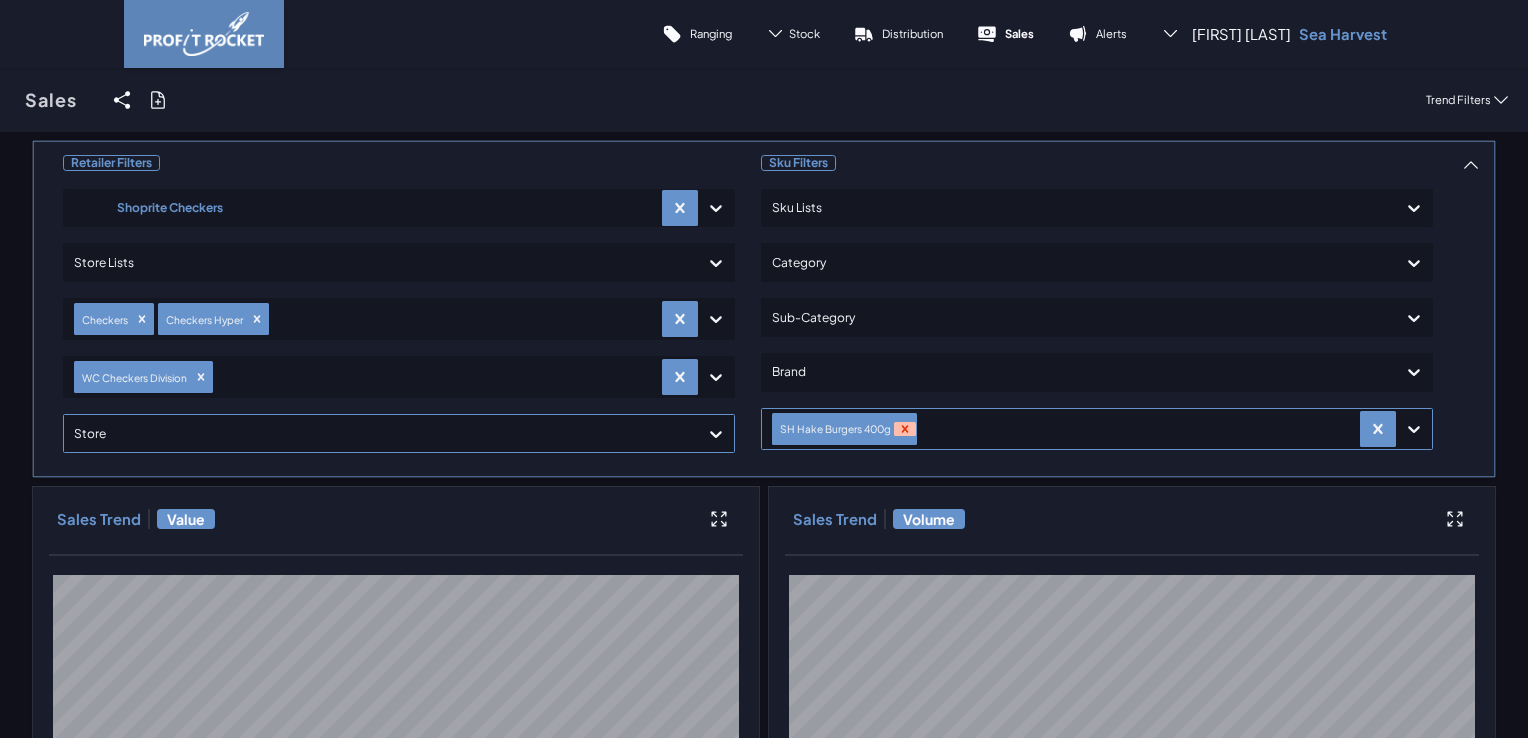 click at bounding box center [905, 429] 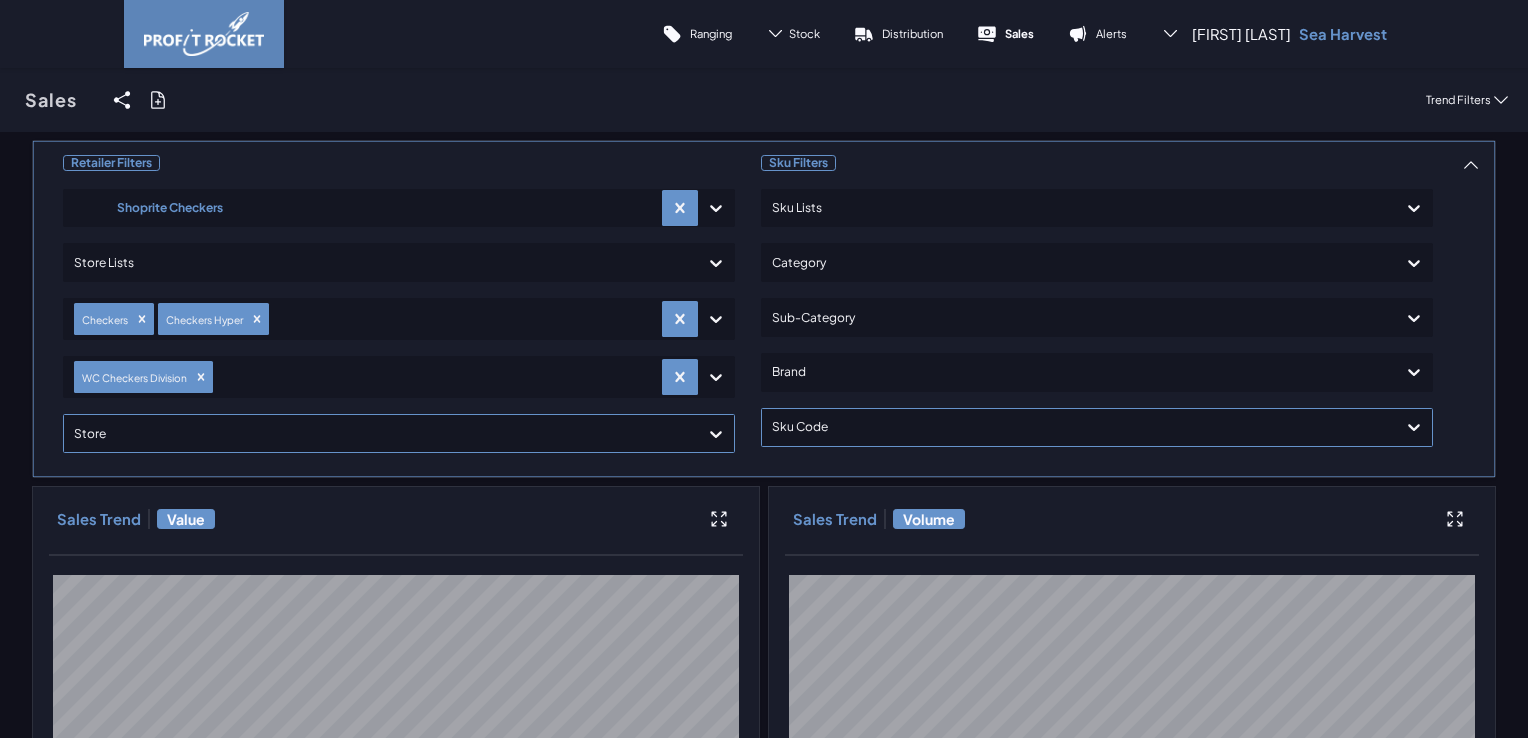 click at bounding box center (716, 208) 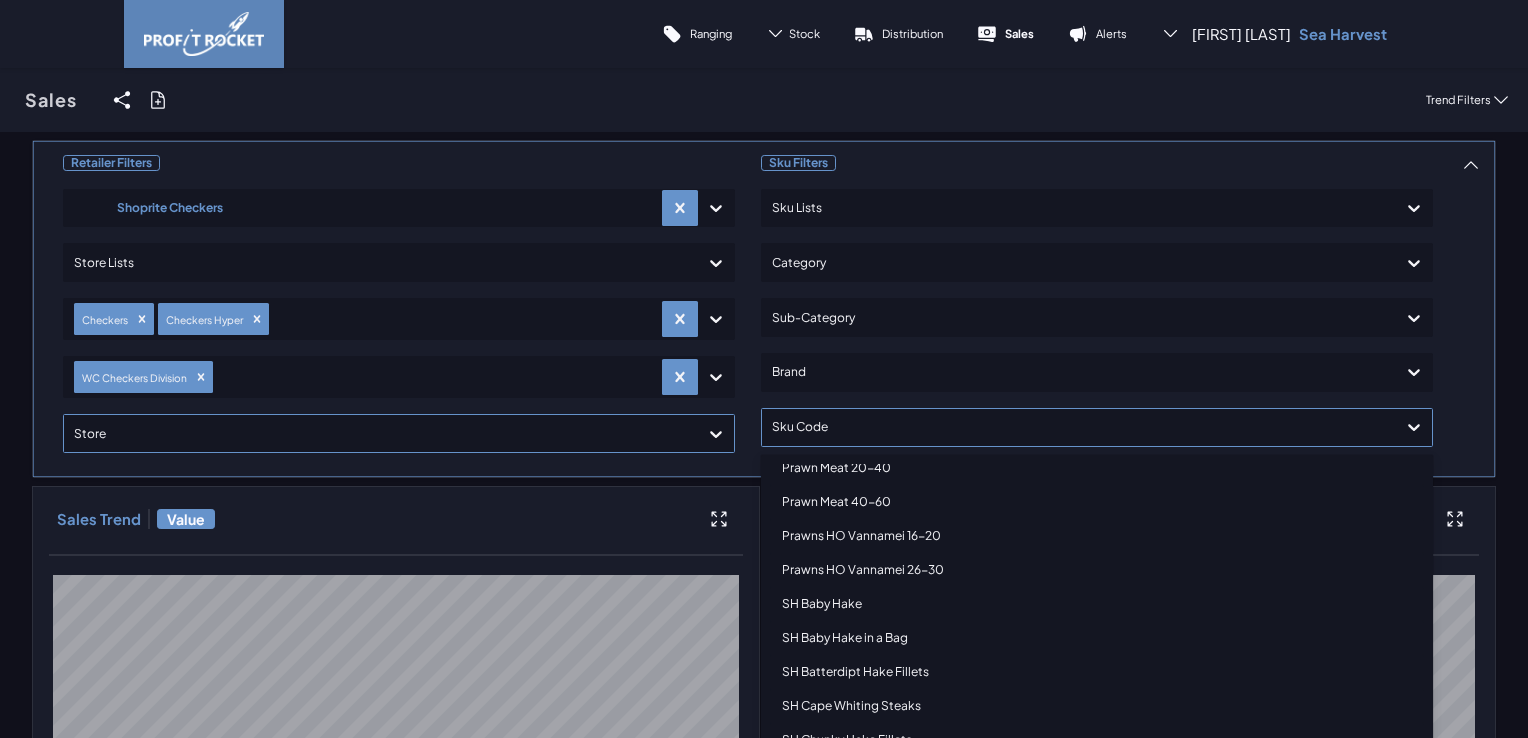 scroll, scrollTop: 200, scrollLeft: 0, axis: vertical 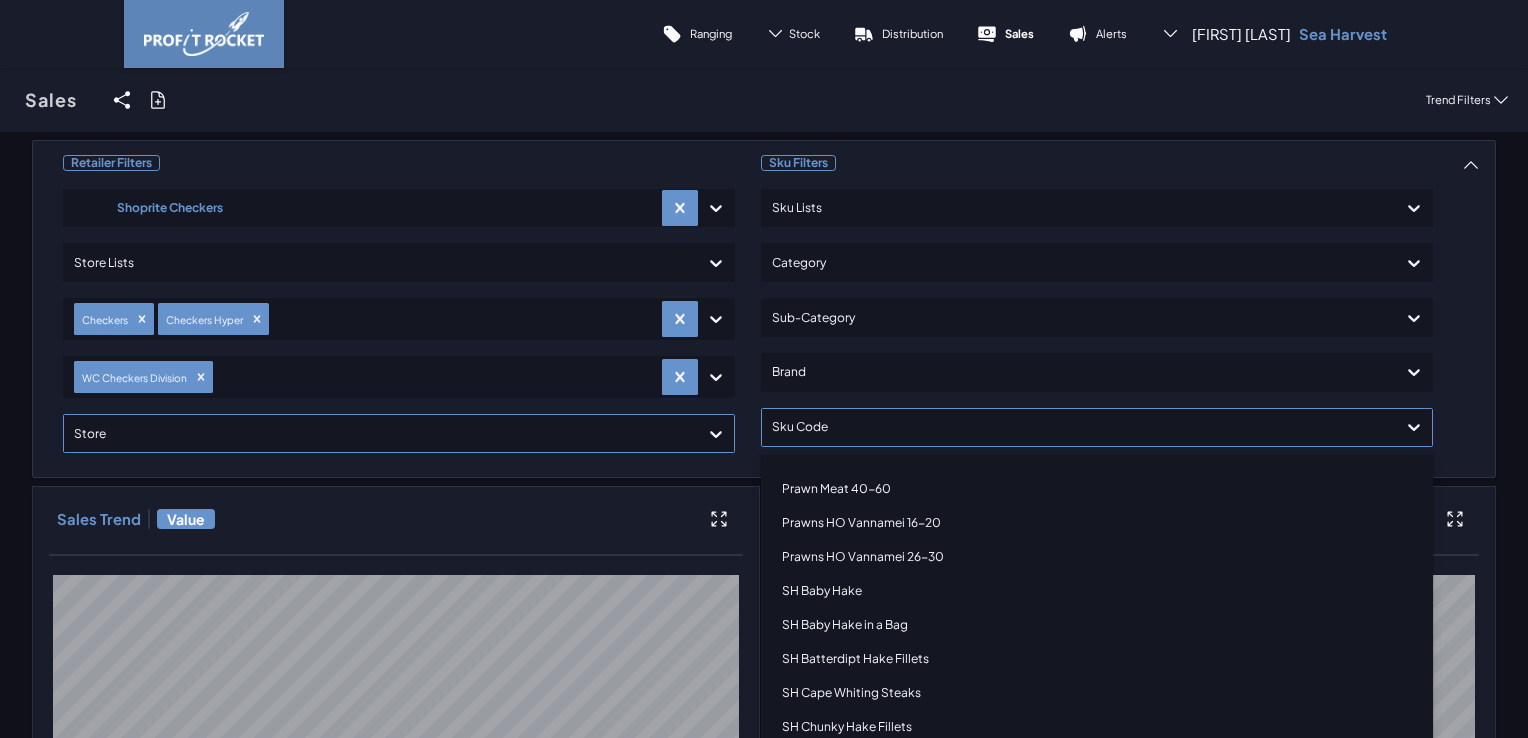 click on "Retailer Filters Shoprite Checkers Store Lists Checkers Checkers Hyper WC Checkers Division Store Sku Filters Sku Lists Category Sub-Category Brand option Prawn Meat 20-40 focused, 6 of 48. 48 results available. Use Up and Down to choose options, press Enter to select the currently focused option, press Escape to exit the menu, press Tab to select the option and exit the menu. Sku Code Black Tiger Prawns HO 16-20 Black Tiger Prawns HO 26-30 Crumbed Squid Rings FRZ FISH CRMB TEMPURA CRISP&CHUNKY 500G FRZ SEAFOOD MIX SEA HARVEST 800G PACK Prawn Meat 20-40 Prawn Meat 40-60 Prawns HO Vannamei 16-20 Prawns HO Vannamei 26-30 SH Baby Hake SH Baby Hake in a Bag SH Batterdipt Hake Fillets SH Cape Whiting Steaks SH Chunky Hake Fillets SH Country Fry Lightly Seasoned SH Crisp & Chunky Garlic & Parsley SH Crisp & Chunky Haddock SH Crisp & Chunky Lemon SH Crisp&Chunky Classic SH EXTRA CHUNKY CLASSIC 280GR SH EXTRA CHUNKY TEMPURA 280GR SH Fish Burger SH Fish Cakes 300g SH Fish Cakes 600g SH Fish Fingers 400g SH Fish Friday" at bounding box center [764, 947] 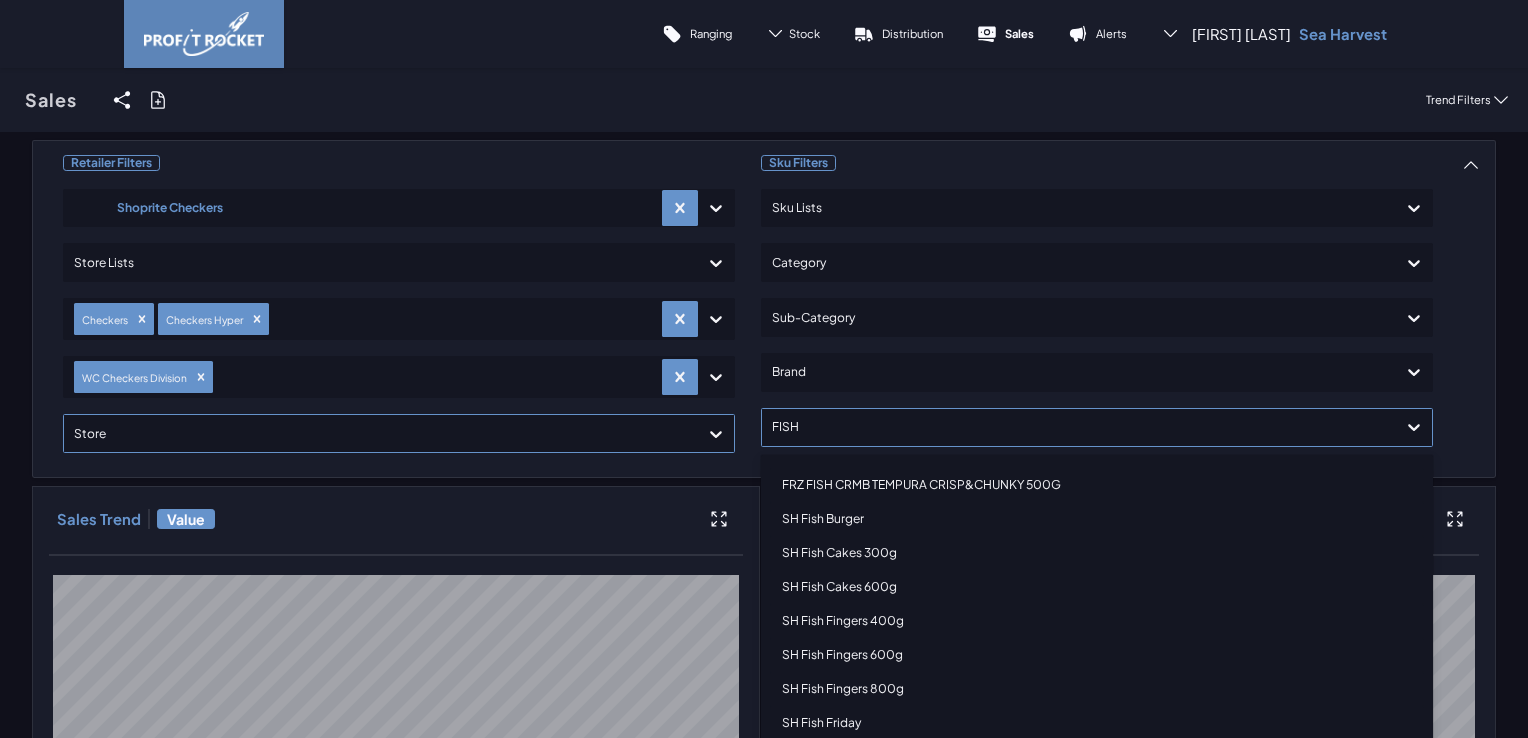 click on "SH Fish Fingers 600g" at bounding box center (1097, 655) 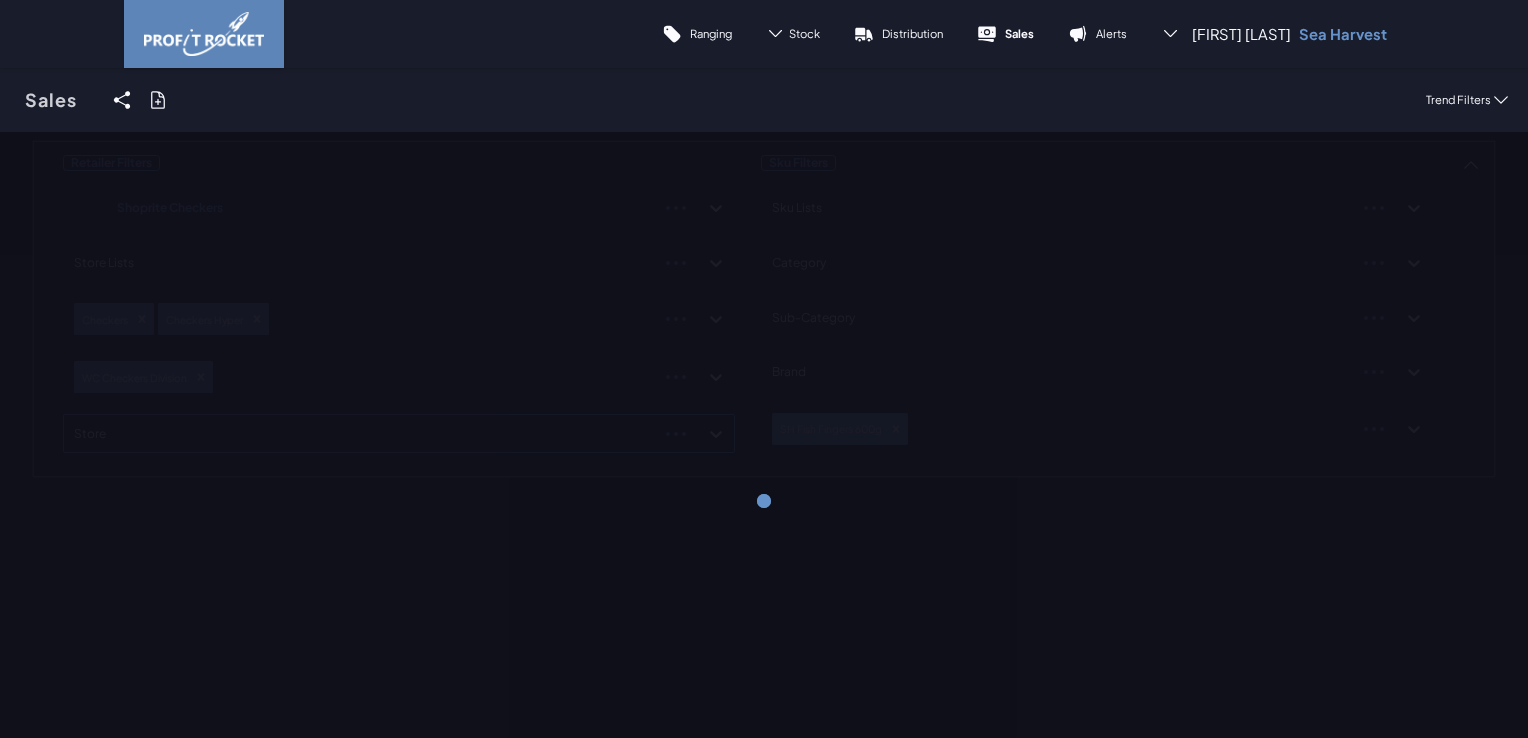click on "Retailer Filters Shoprite Checkers Store Lists Checkers Checkers Hyper WC Checkers Division Store Sku Filters Sku Lists Category Sub-Category Brand SH Fish Fingers 600g" at bounding box center (764, 309) 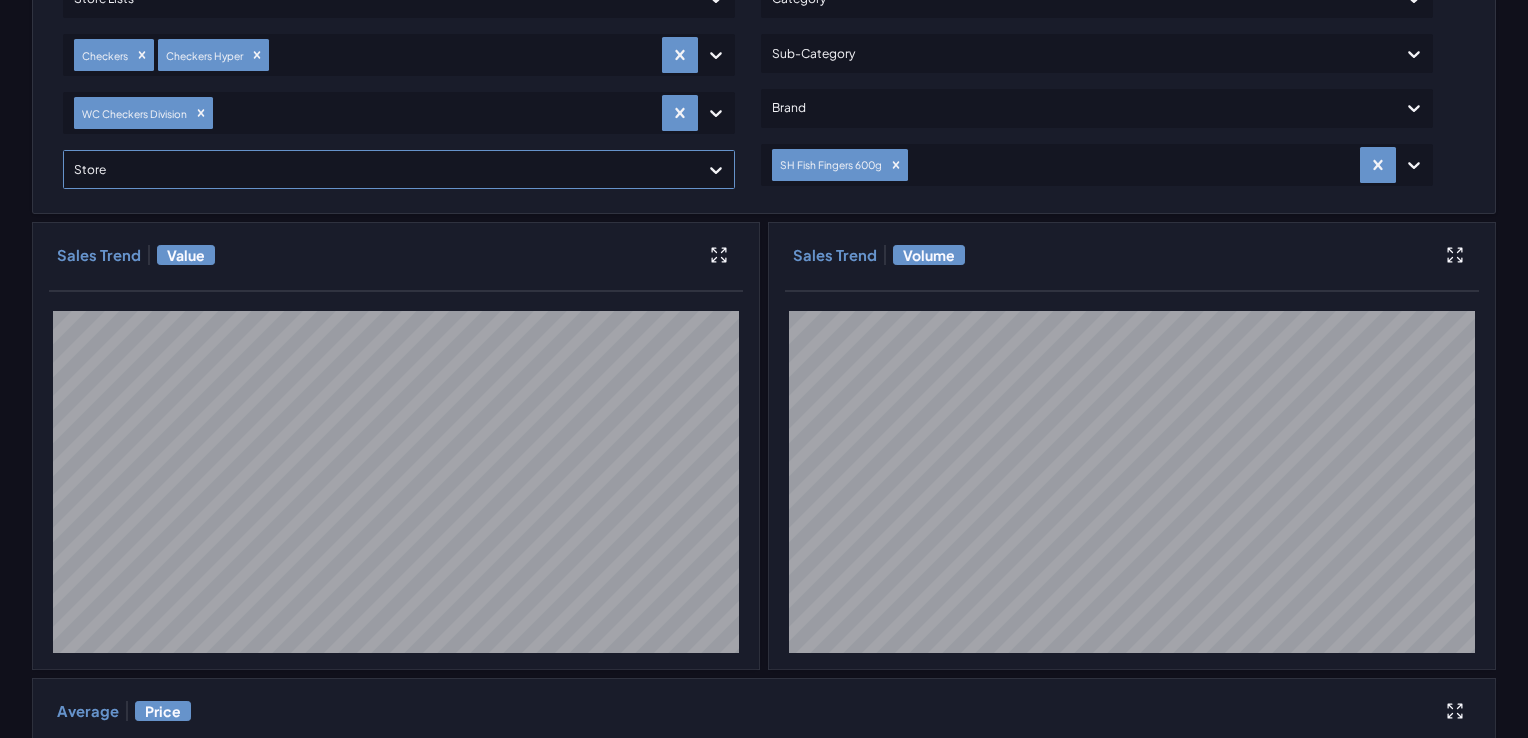 scroll, scrollTop: 0, scrollLeft: 0, axis: both 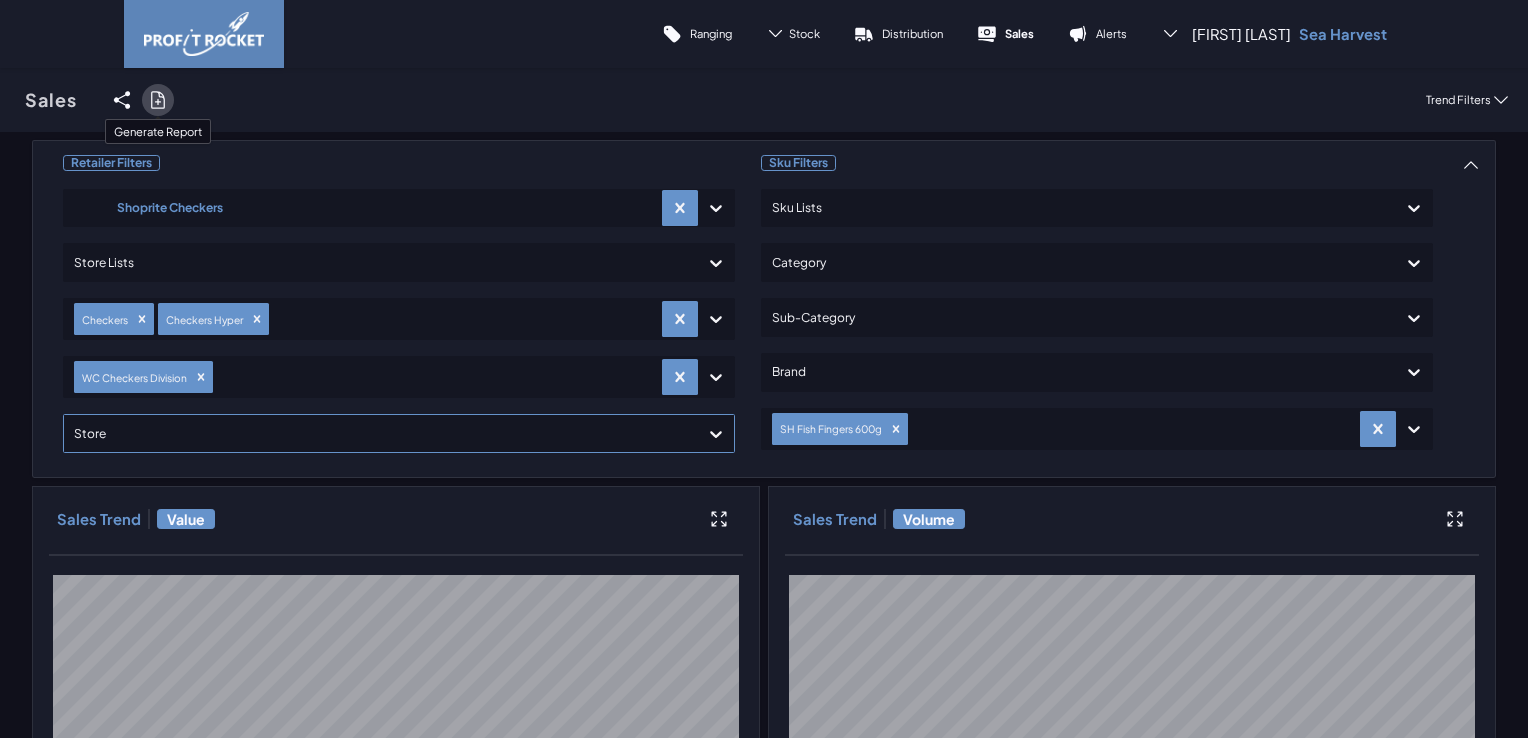 click at bounding box center [158, 100] 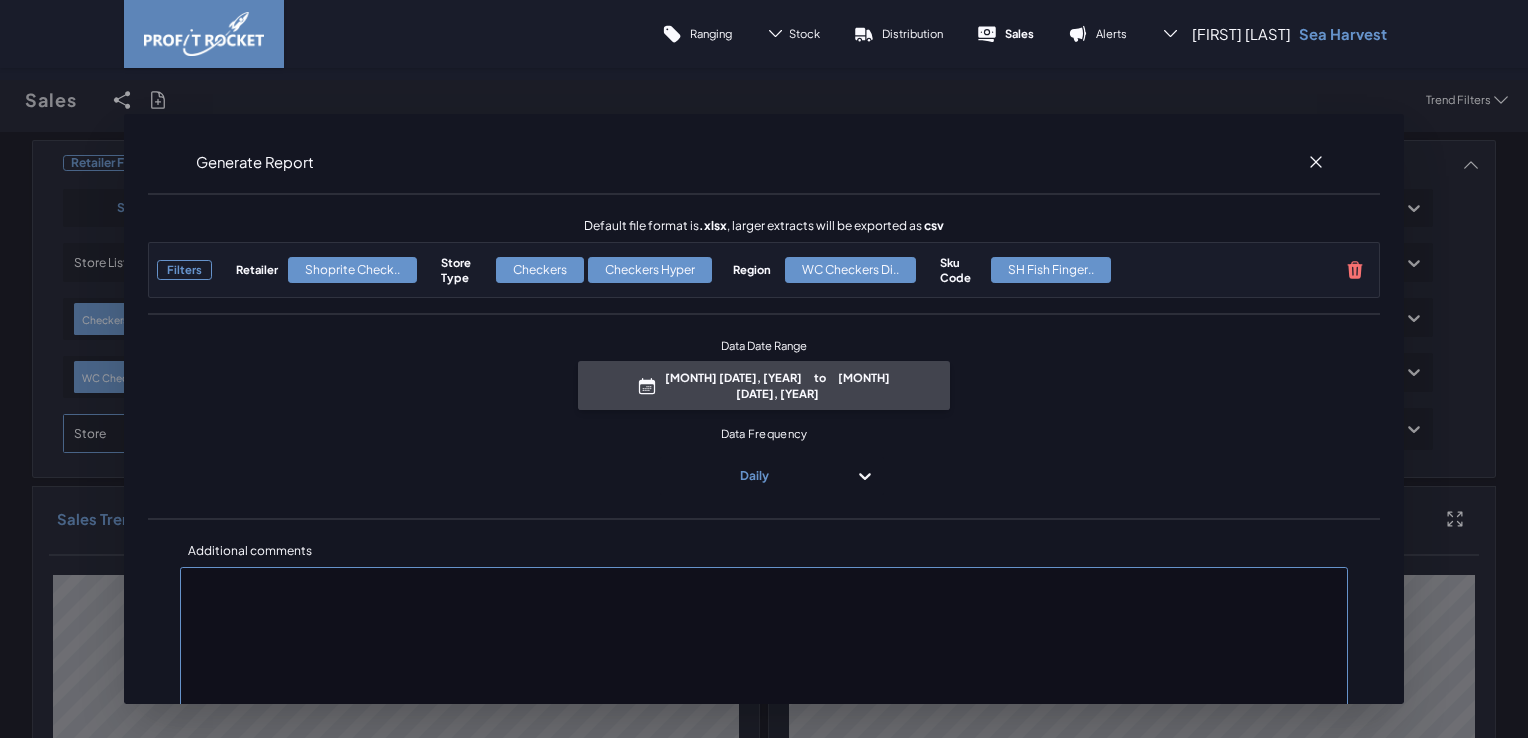 click on "to" at bounding box center [820, 377] 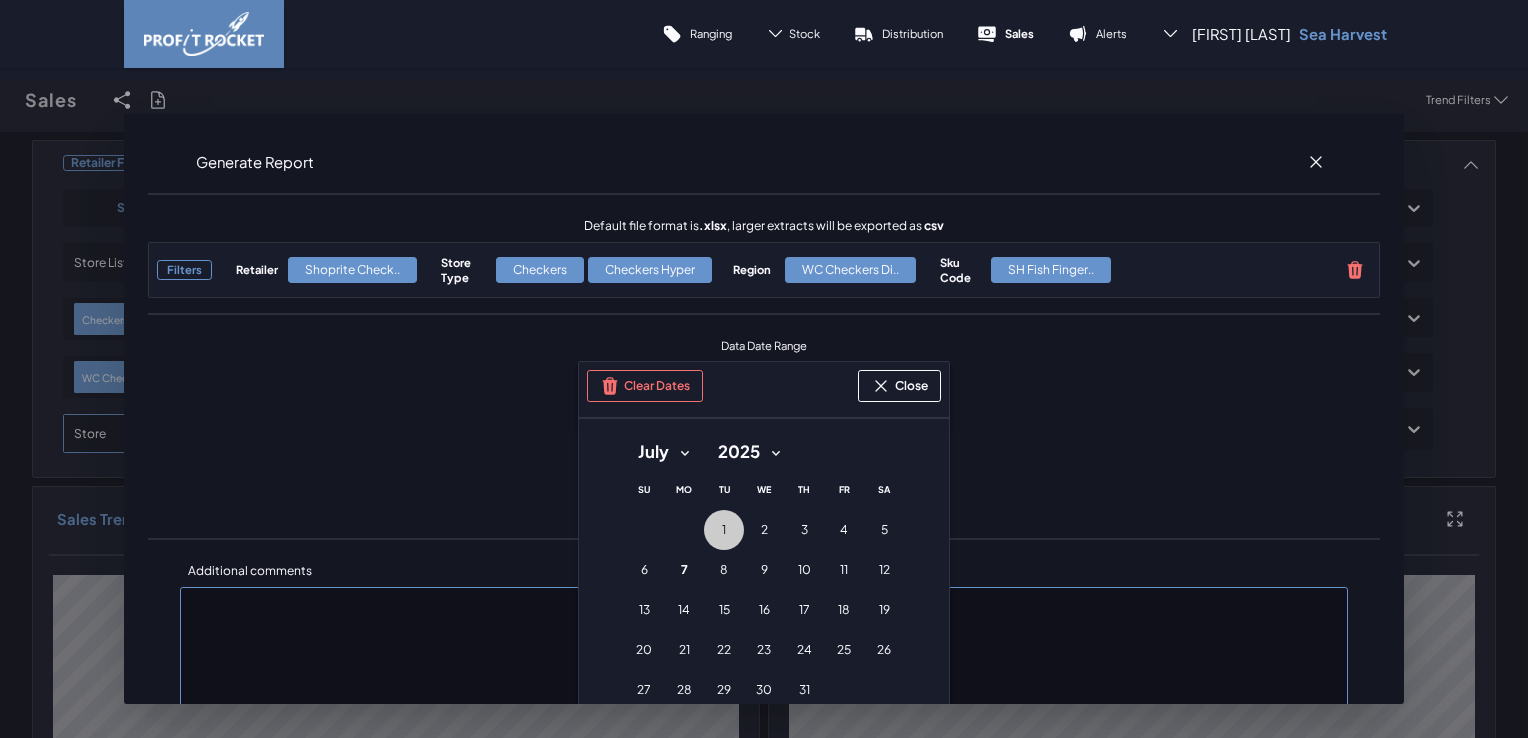 click on "[DATE] ([DAY])" at bounding box center (724, 530) 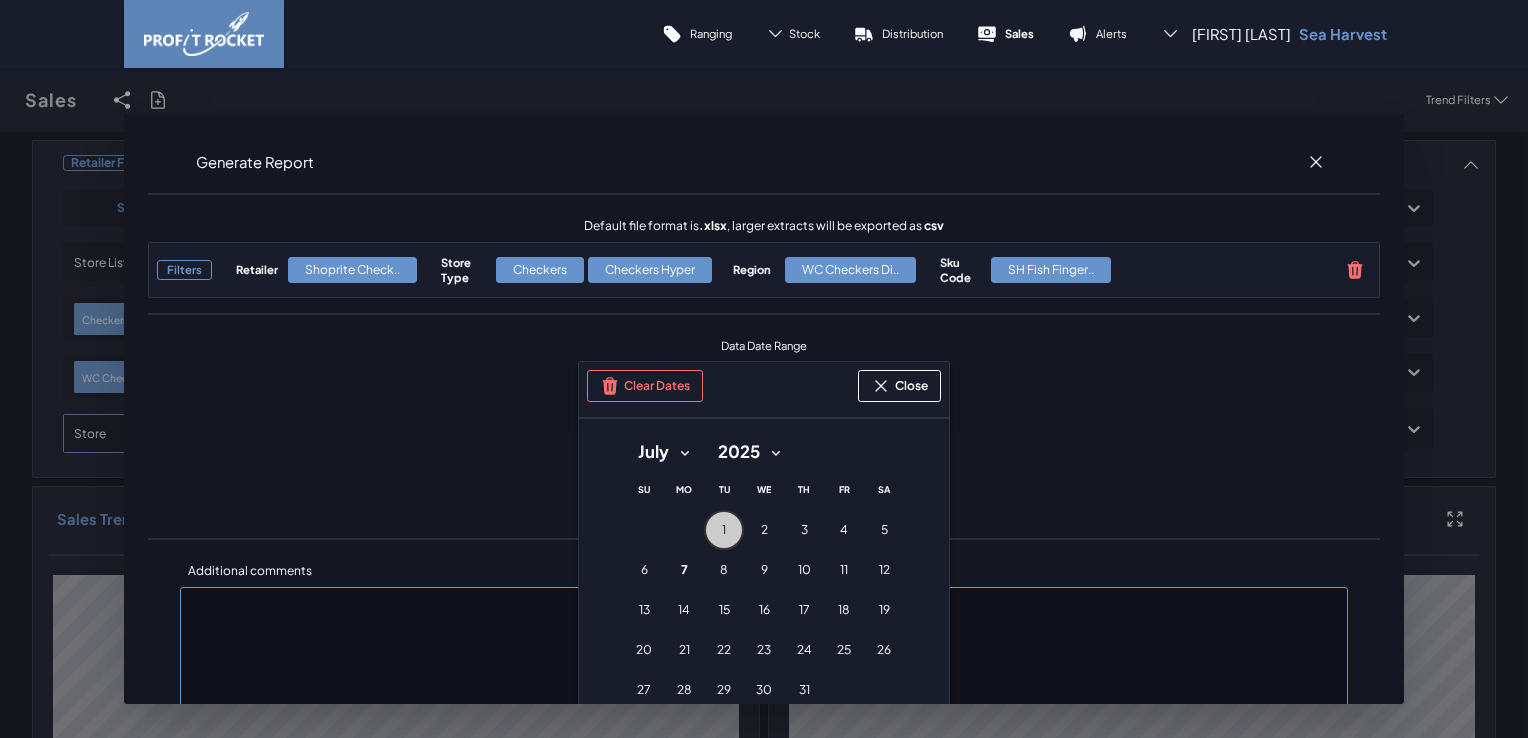 click on "[DATE] ([DAY])" at bounding box center (724, 530) 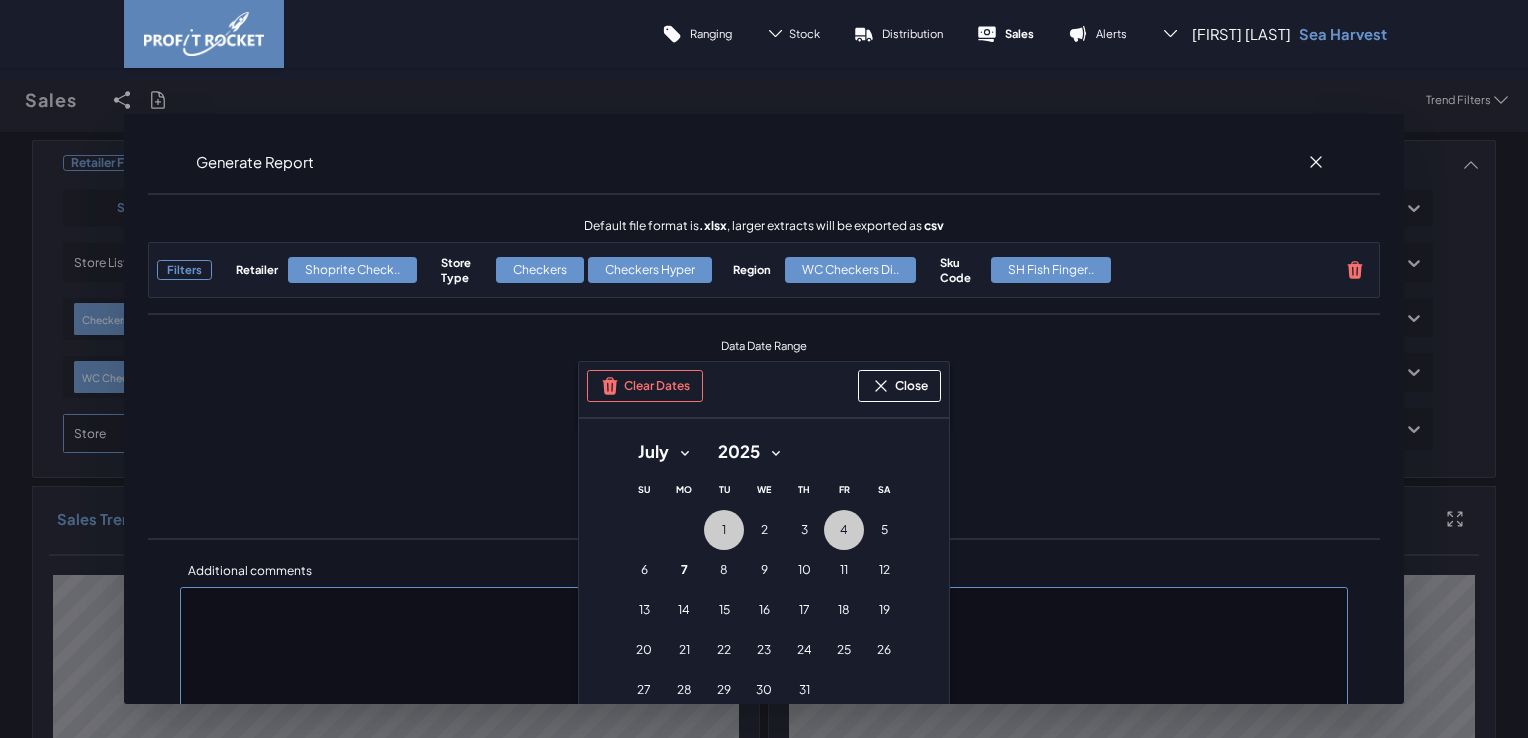 click on "4" at bounding box center (724, 530) 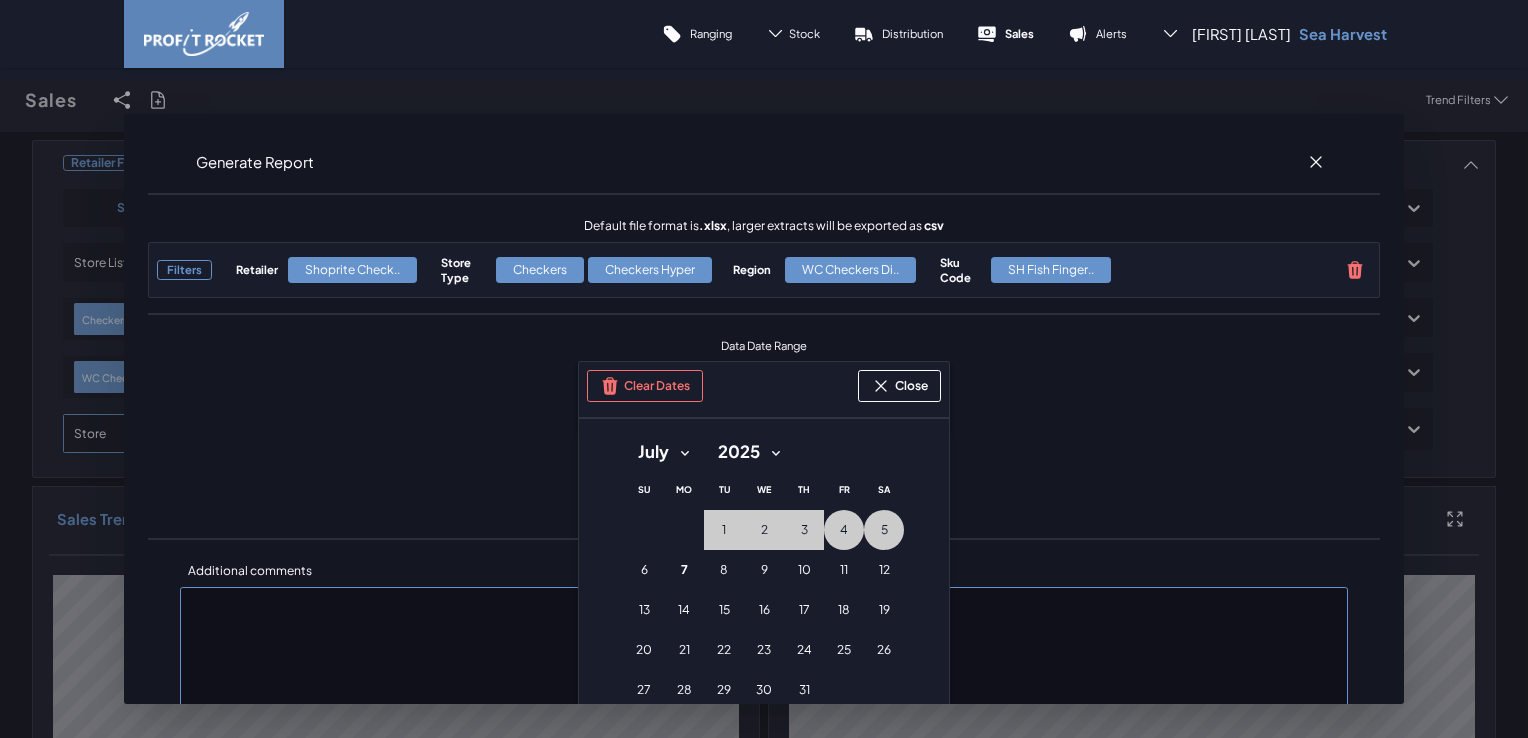 click on "[NUMBER] [DATE] ([DAY])" at bounding box center [724, 530] 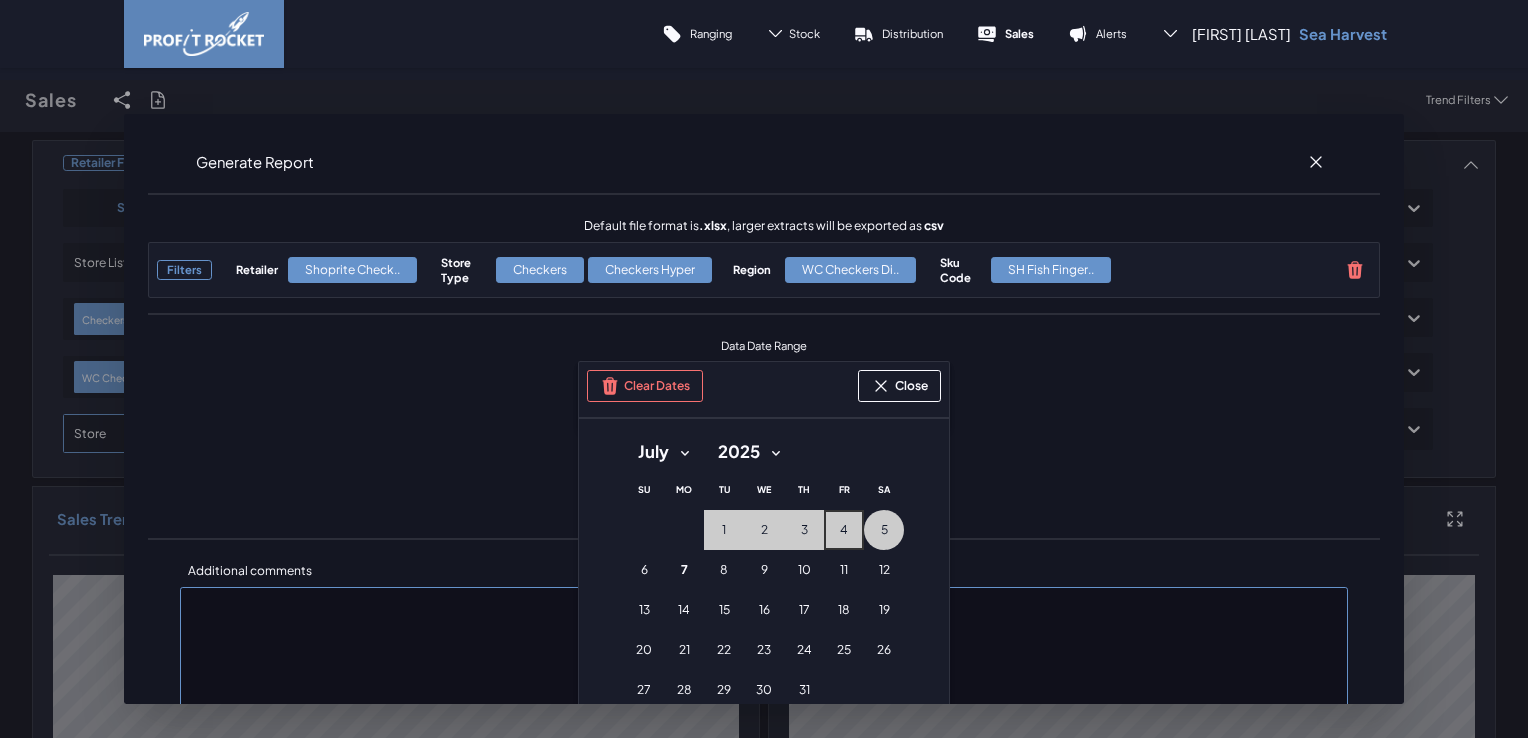 click on "4" at bounding box center (724, 530) 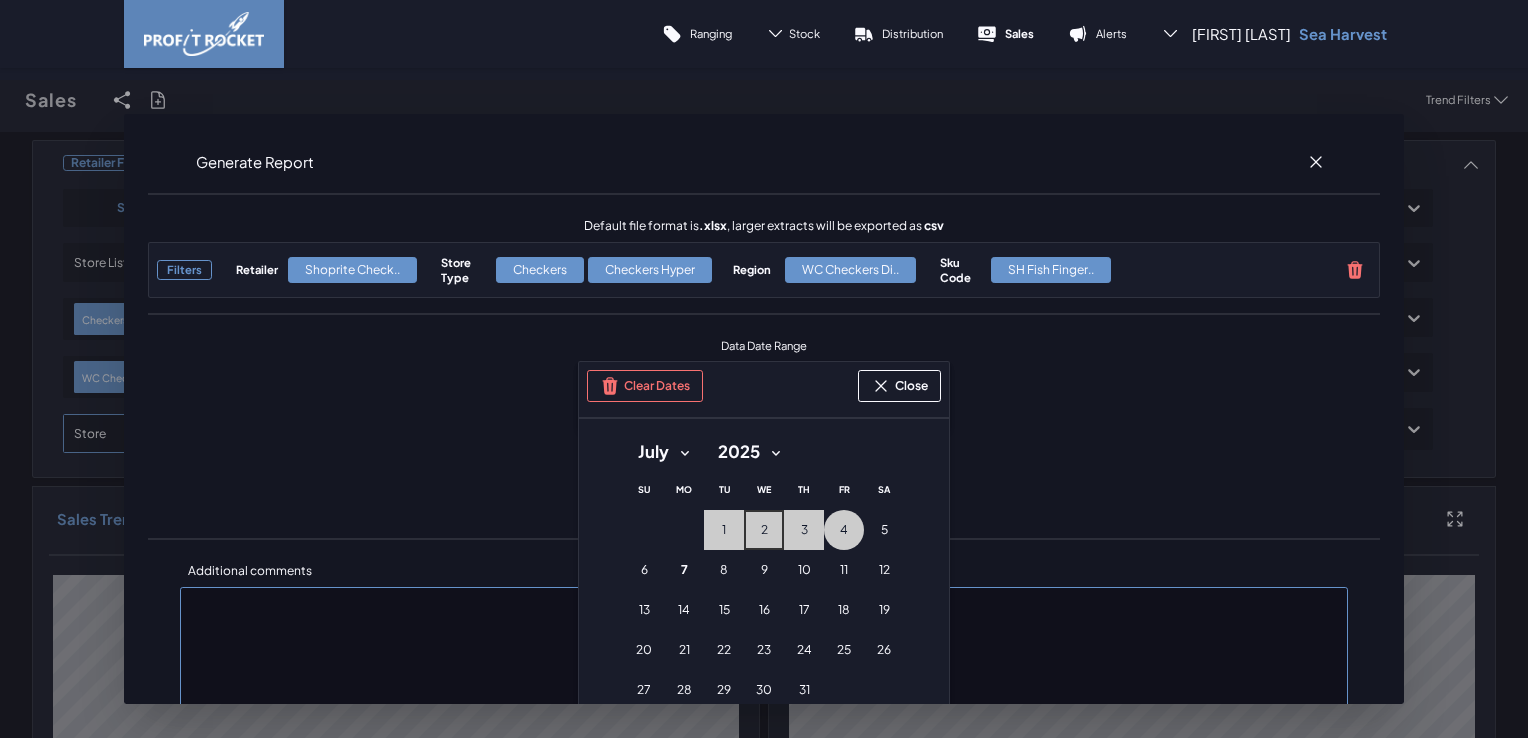 click on "[NUMBER] [DATE] ([DAY])" at bounding box center [724, 530] 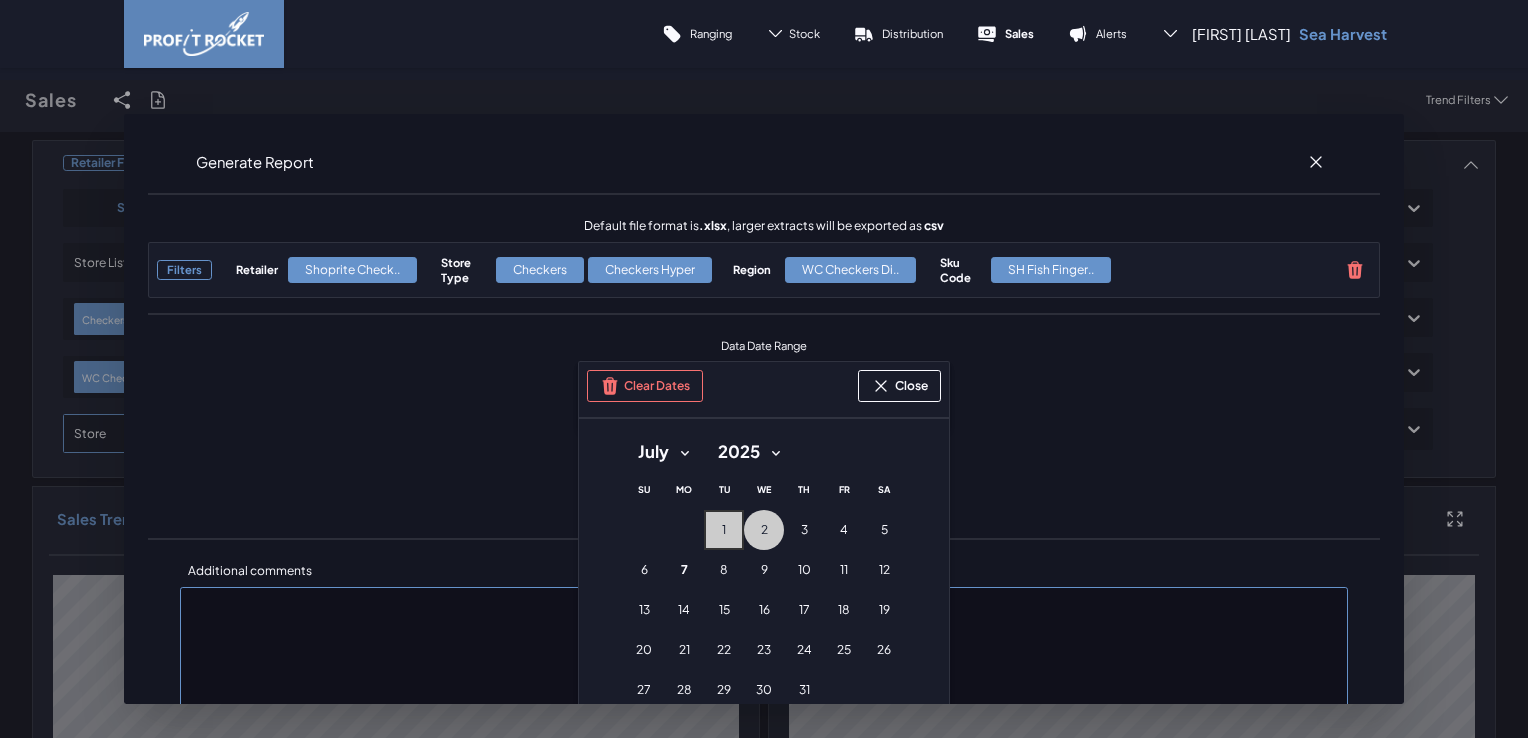 click on "[DATE] ([DAY])" at bounding box center [724, 530] 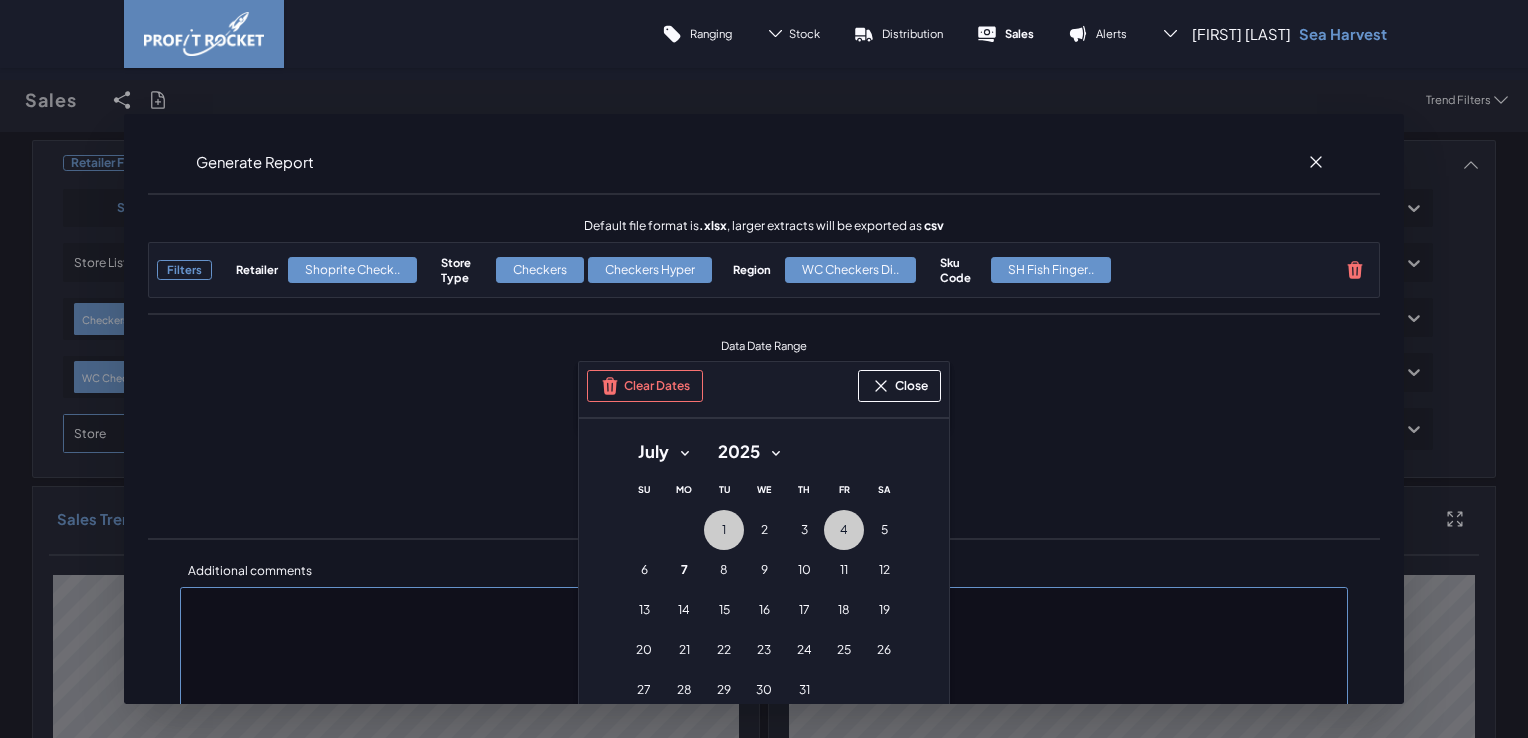 click on "[NUMBER] [DATE] ([DAY])" at bounding box center (724, 530) 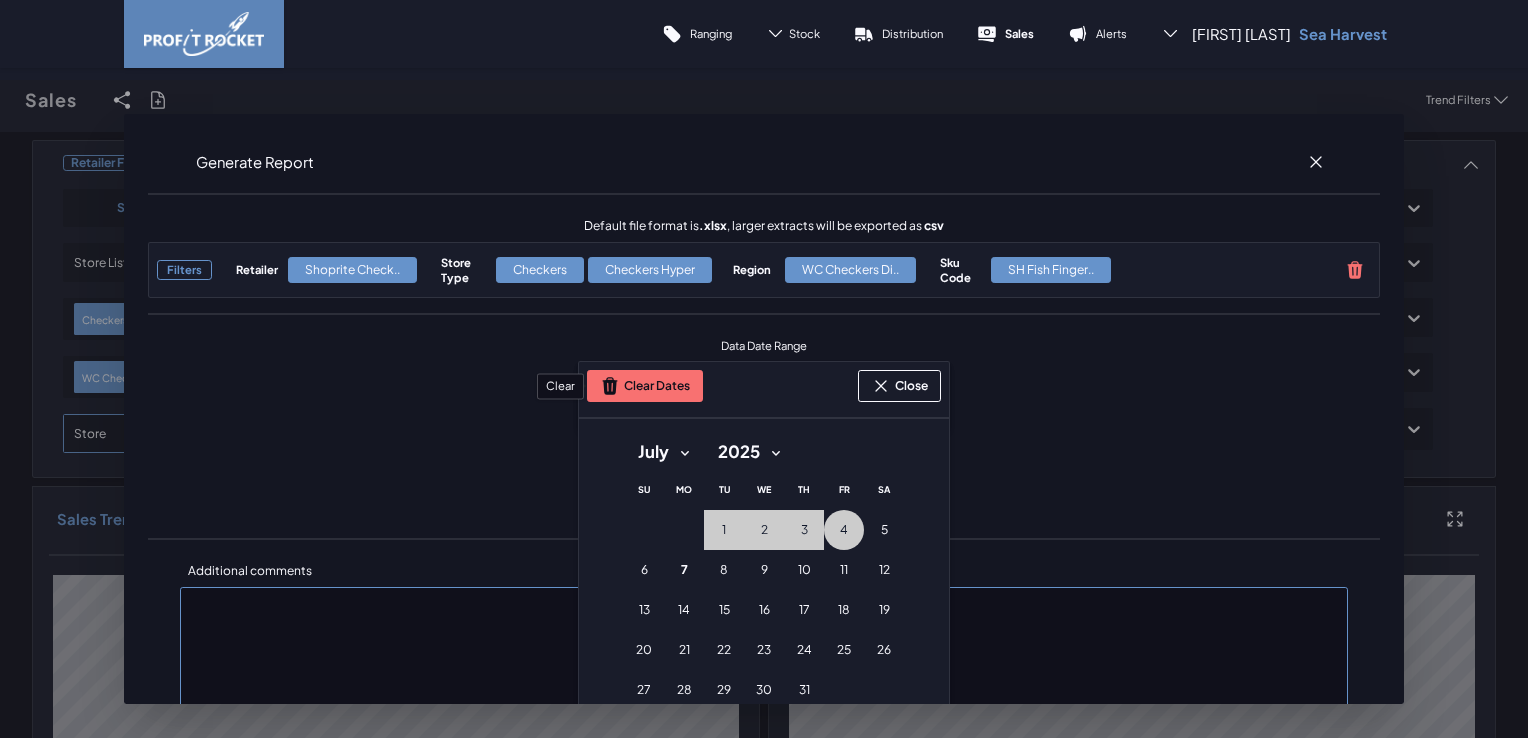 click on "Clear Dates" at bounding box center [645, 386] 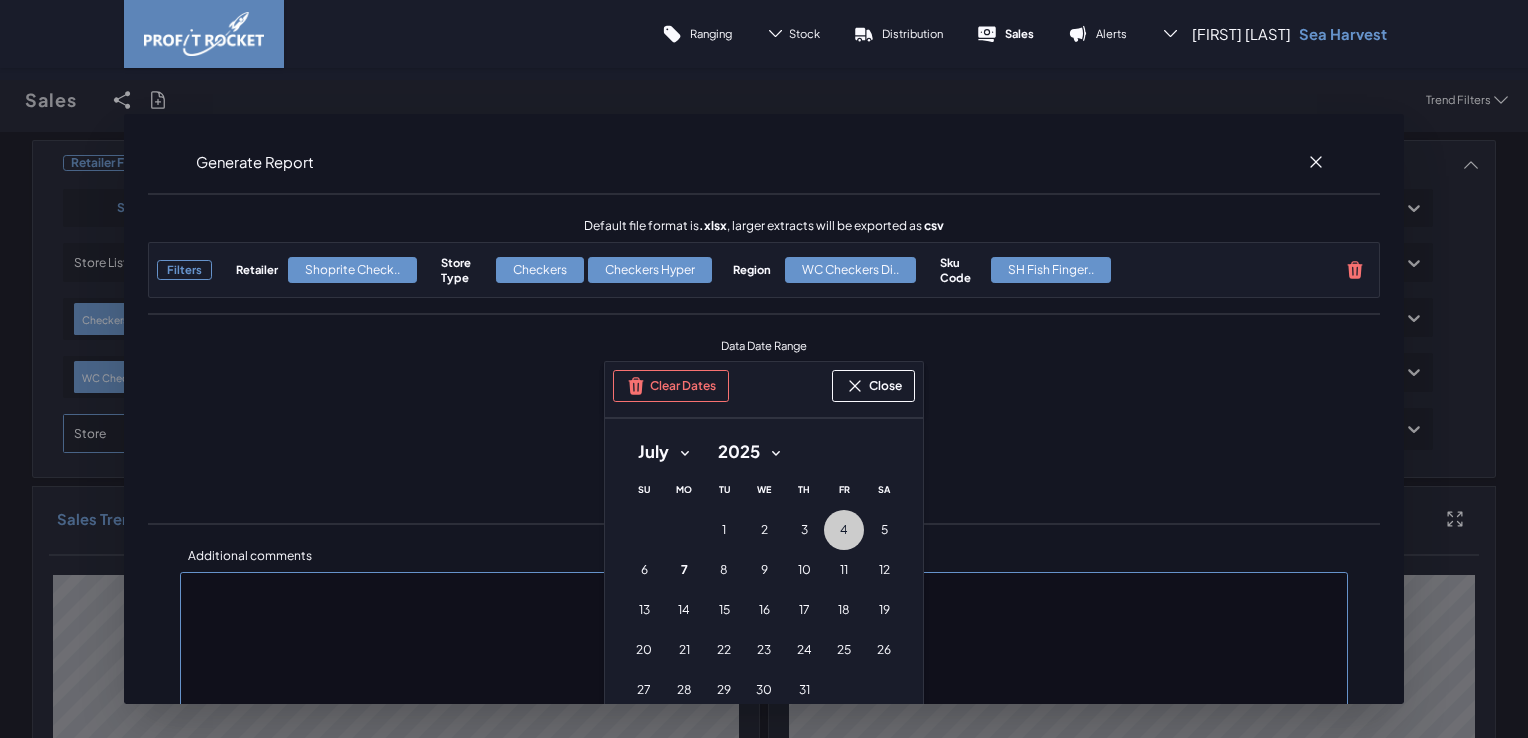 click on "4" at bounding box center [724, 530] 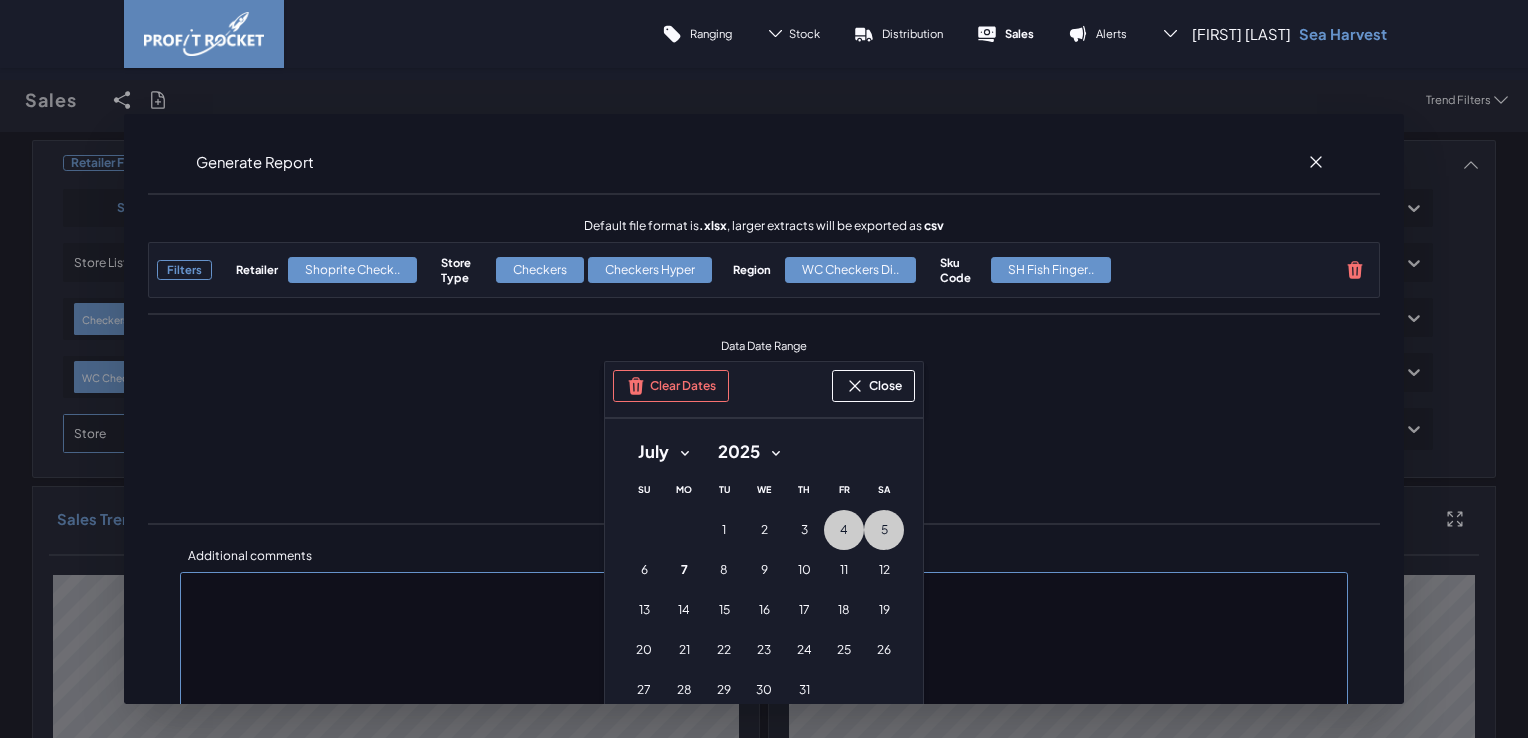 click on "5" at bounding box center [724, 530] 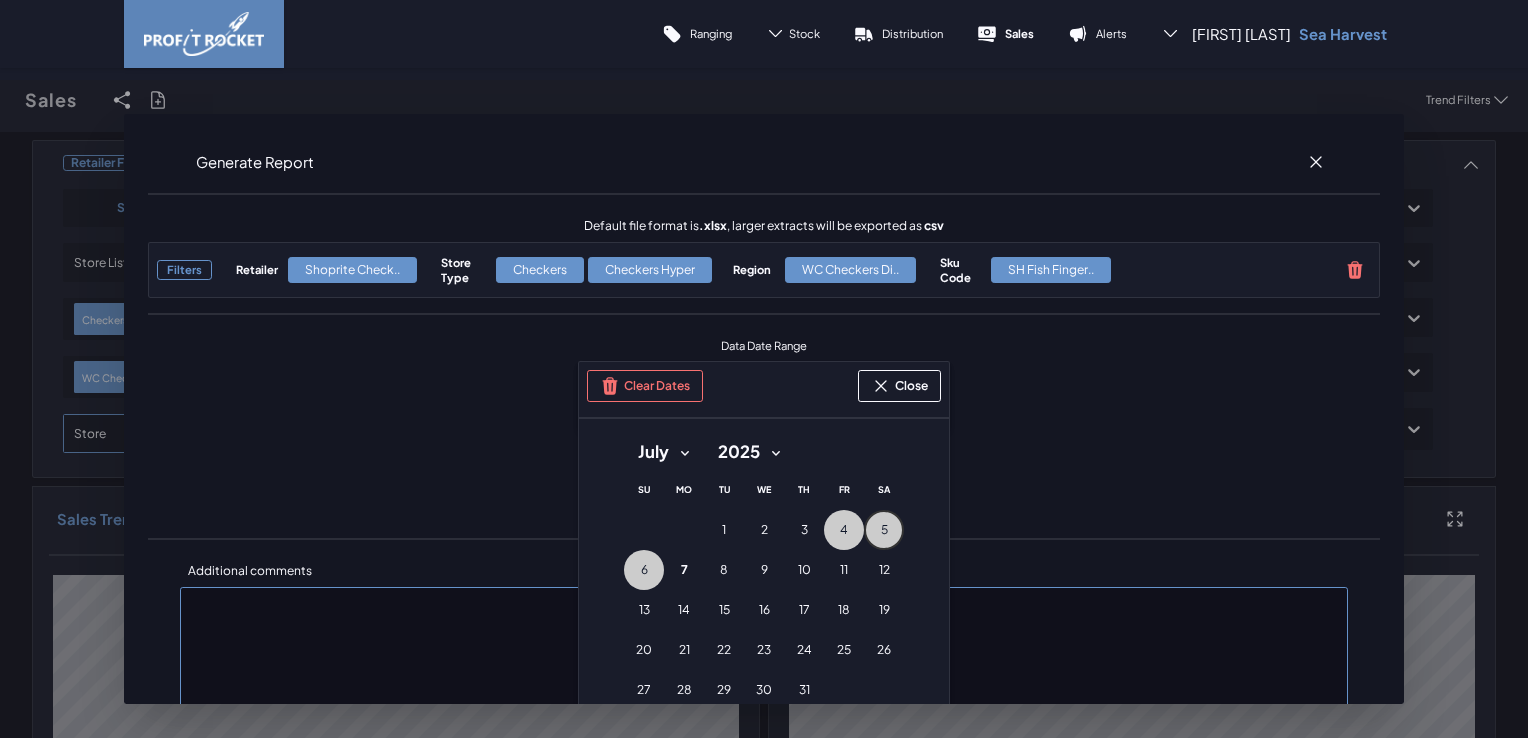 type 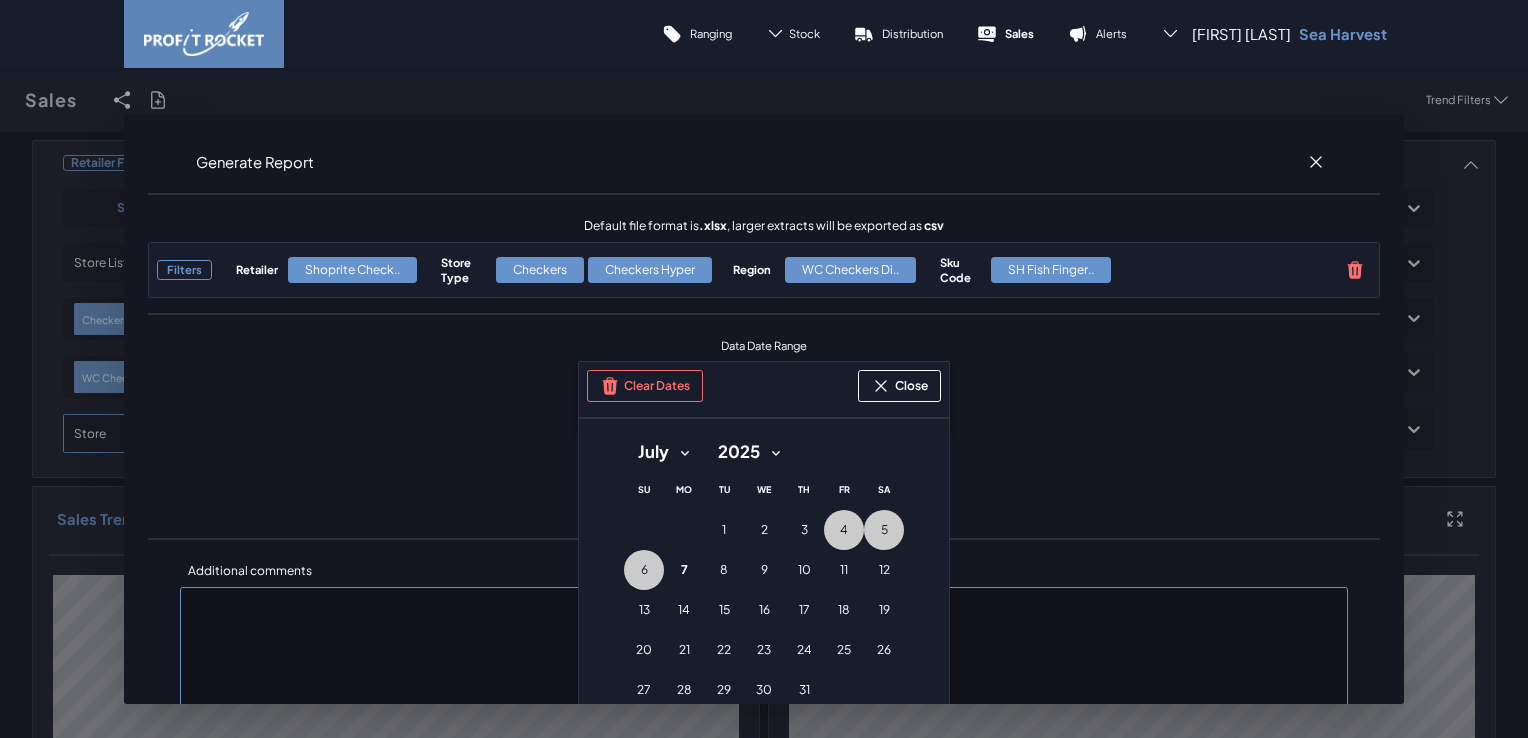 type 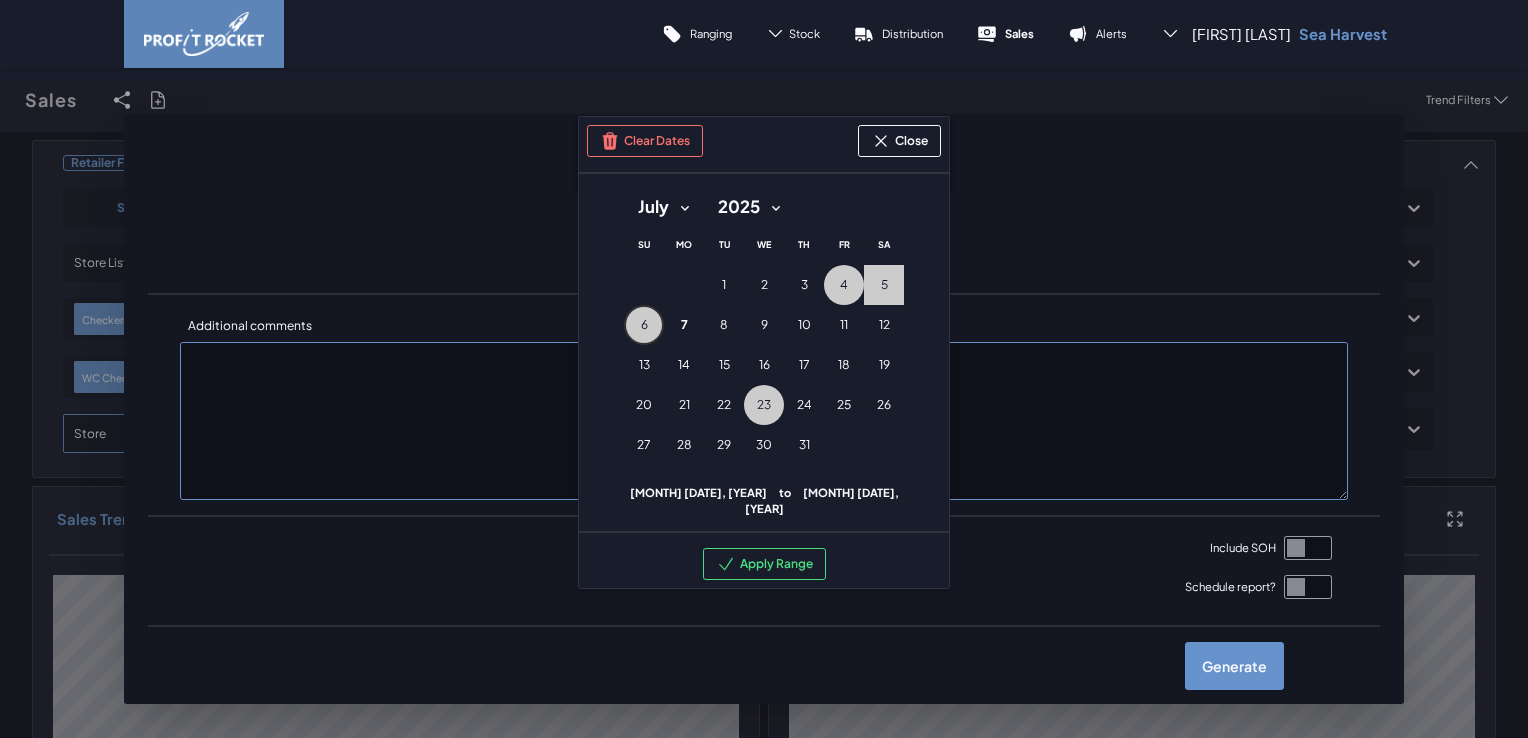 scroll, scrollTop: 246, scrollLeft: 0, axis: vertical 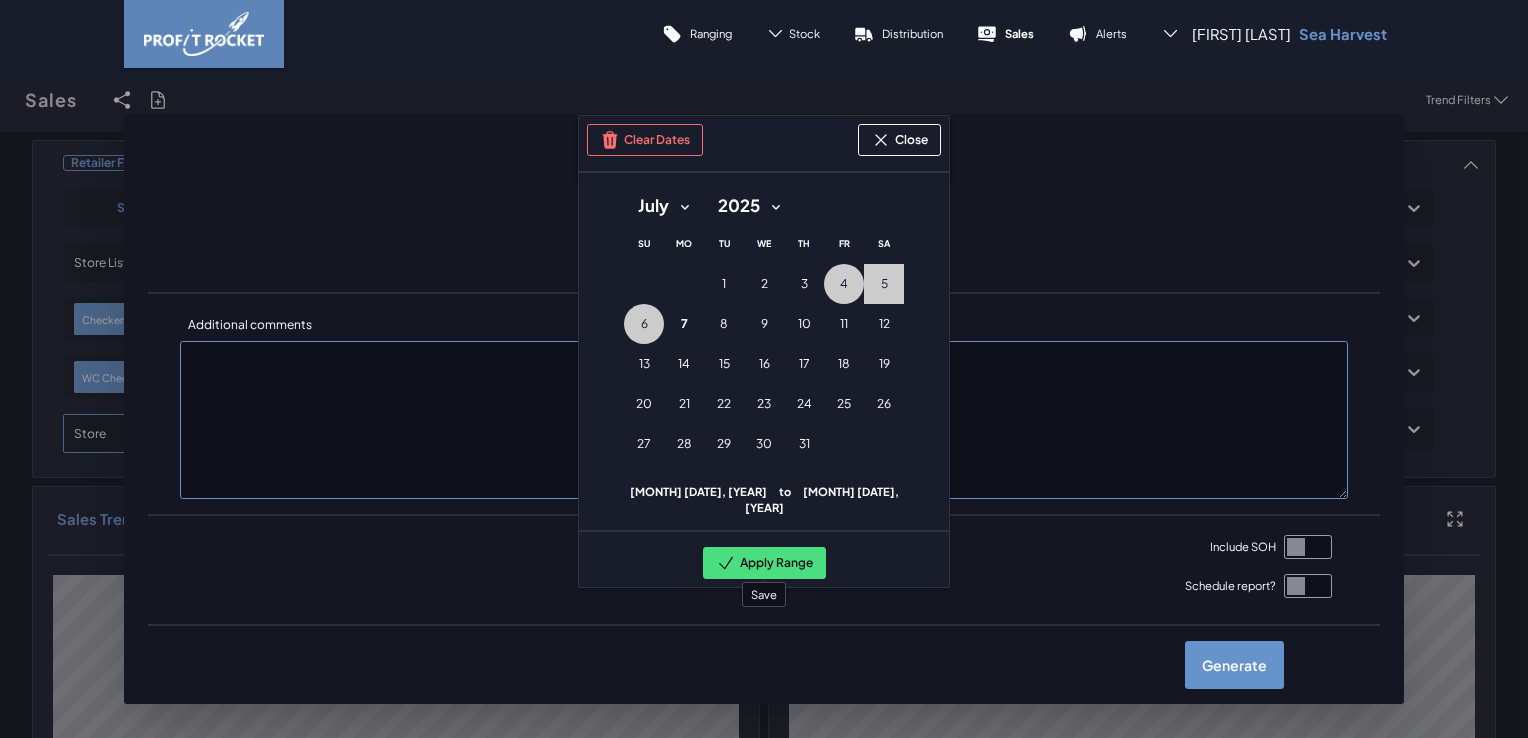 click on "Apply Range" at bounding box center (764, 563) 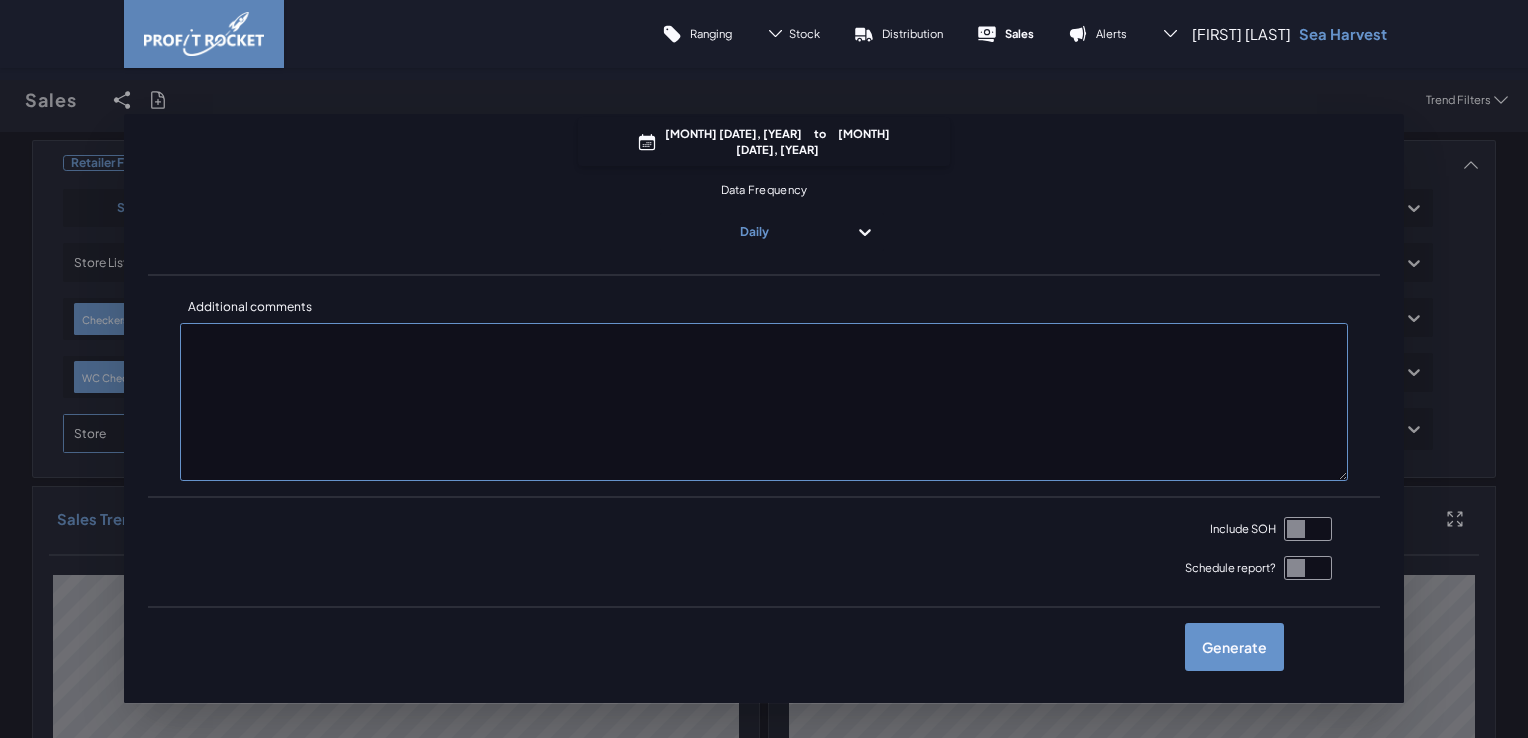 scroll, scrollTop: 242, scrollLeft: 0, axis: vertical 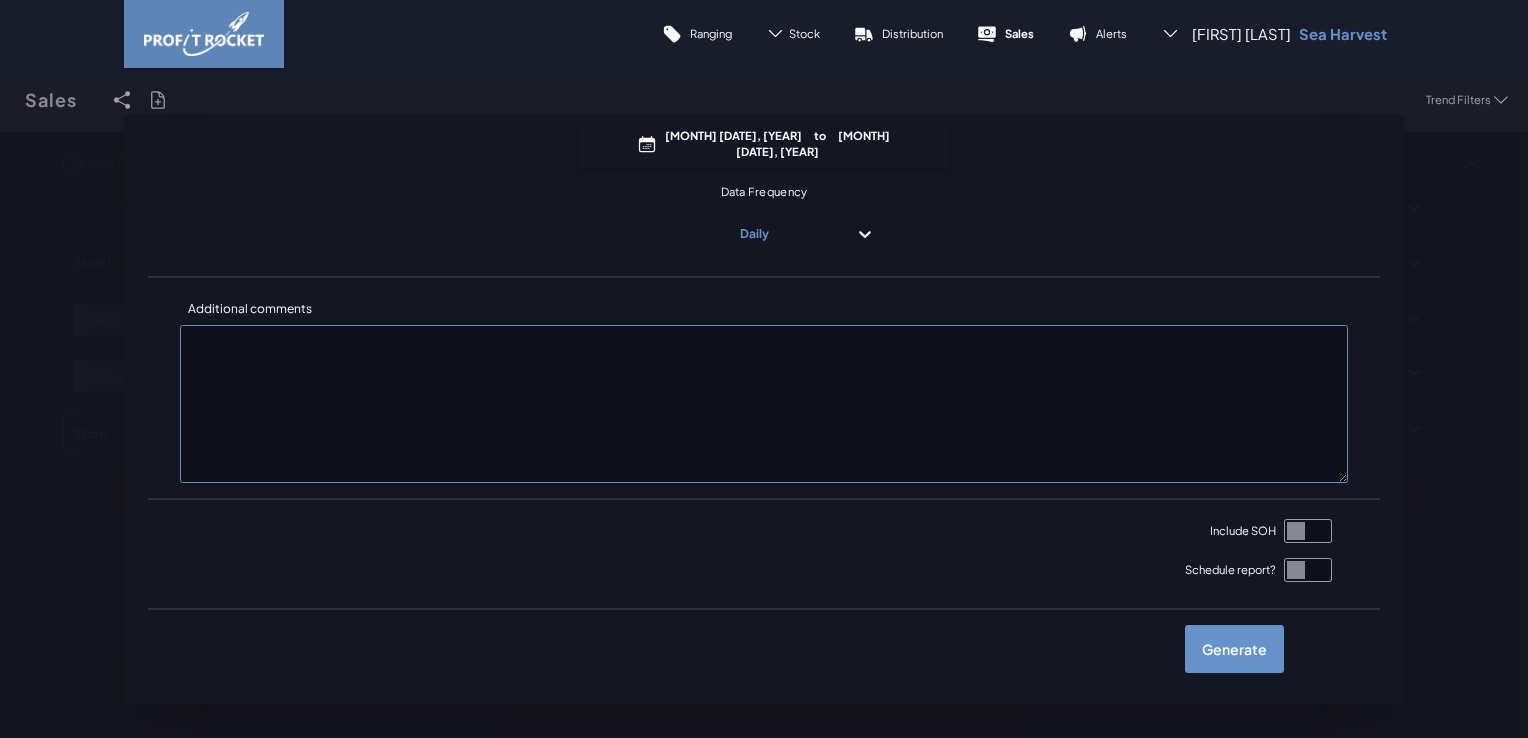 click at bounding box center (1308, 531) 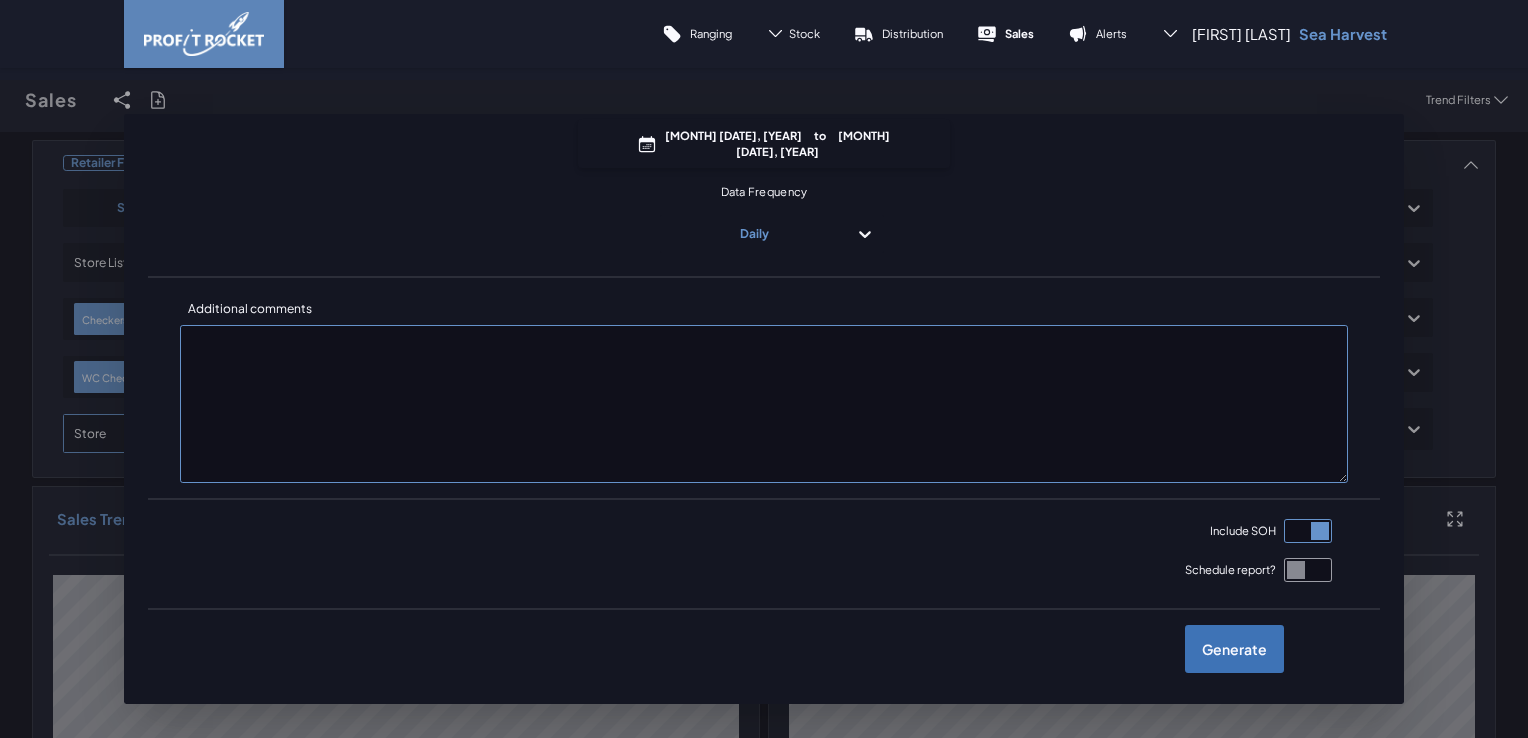 click on "Generate" at bounding box center [1234, 649] 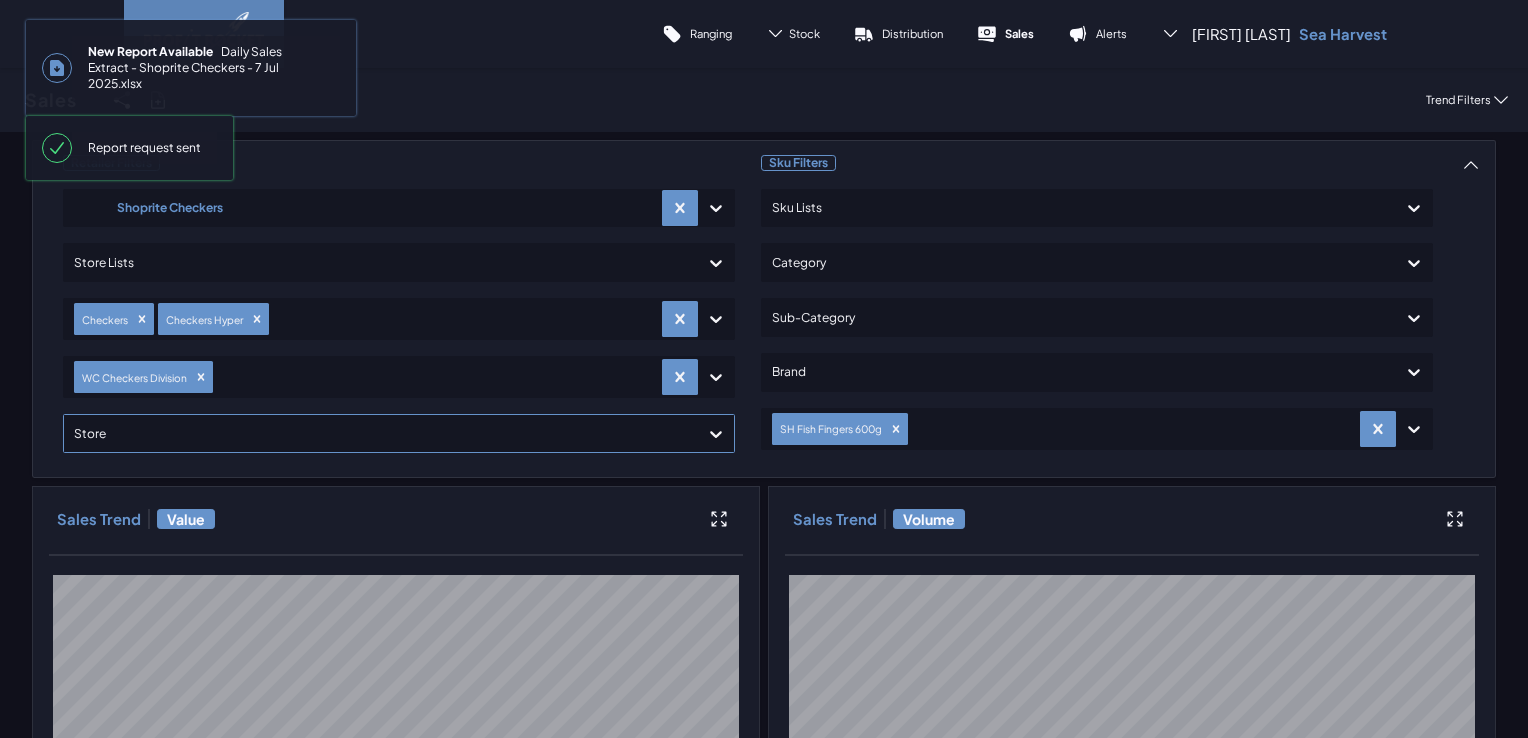 click on "New Report Available Daily Sales Extract - Shoprite Checkers - 7 Jul 2025.xlsx" at bounding box center (206, 68) 